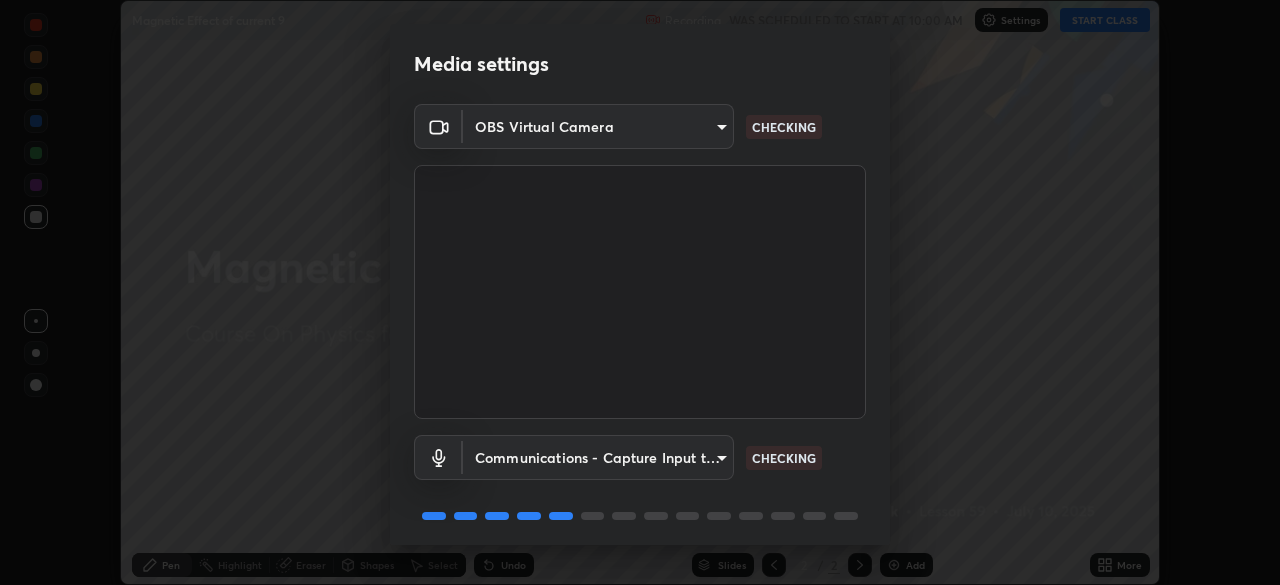 scroll, scrollTop: 0, scrollLeft: 0, axis: both 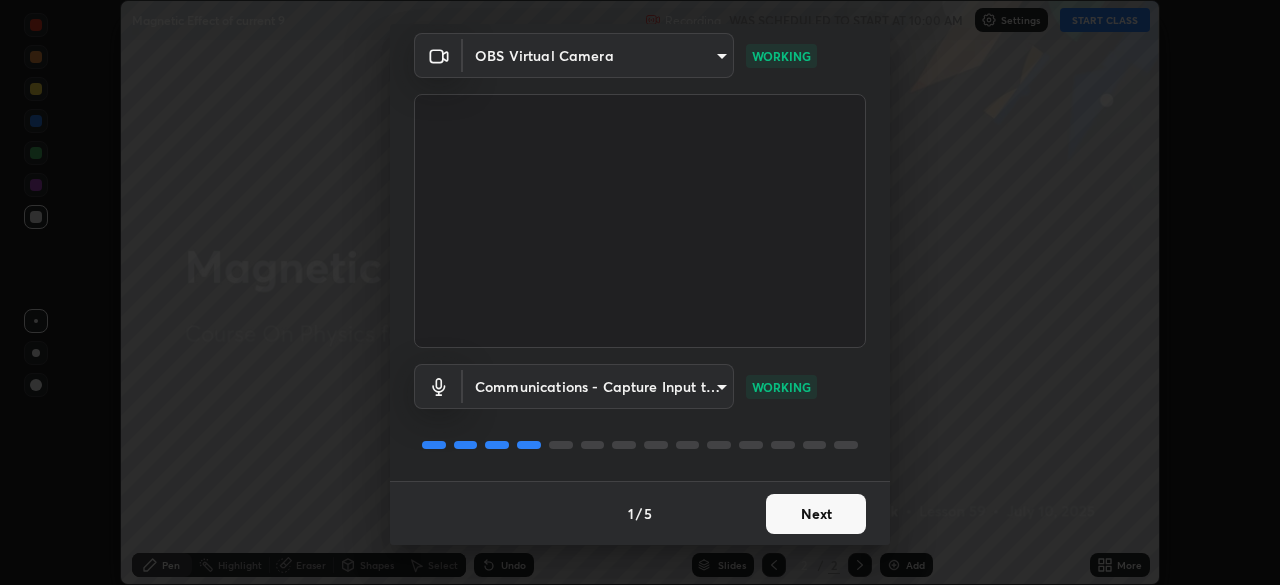 click on "Next" at bounding box center [816, 514] 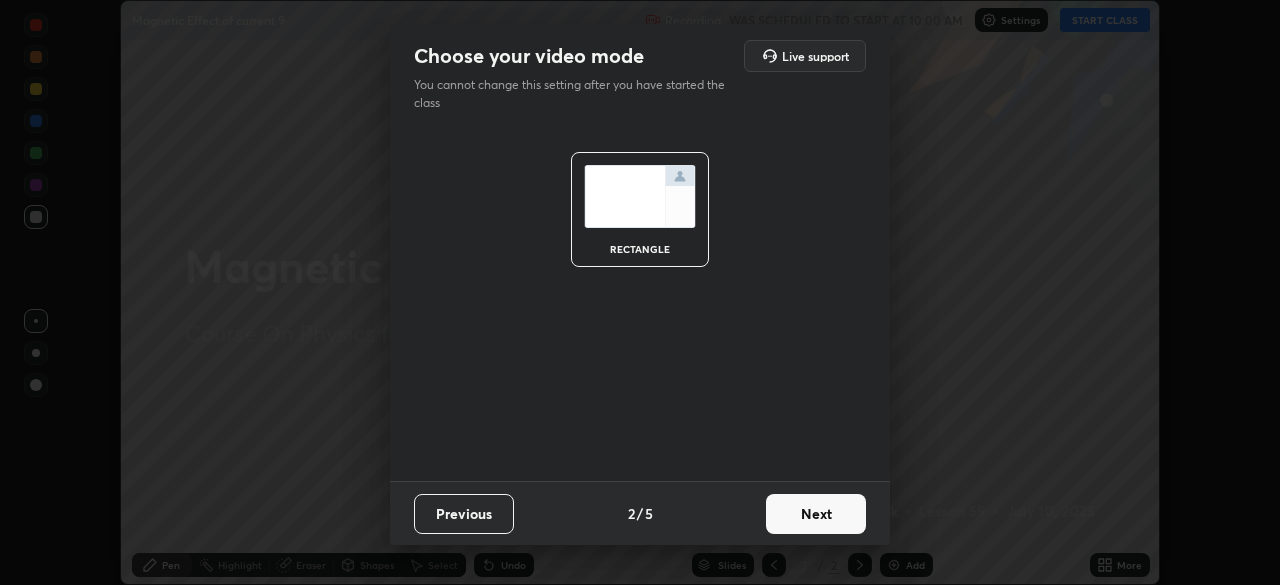 click on "Next" at bounding box center (816, 514) 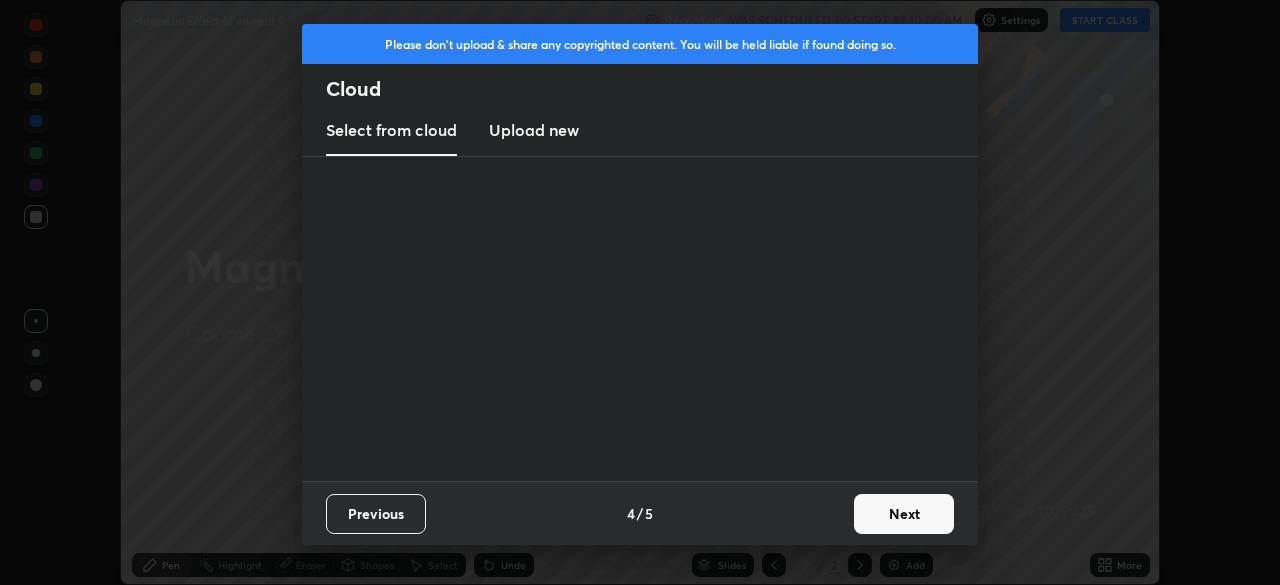 click on "Previous 4 / 5 Next" at bounding box center [640, 513] 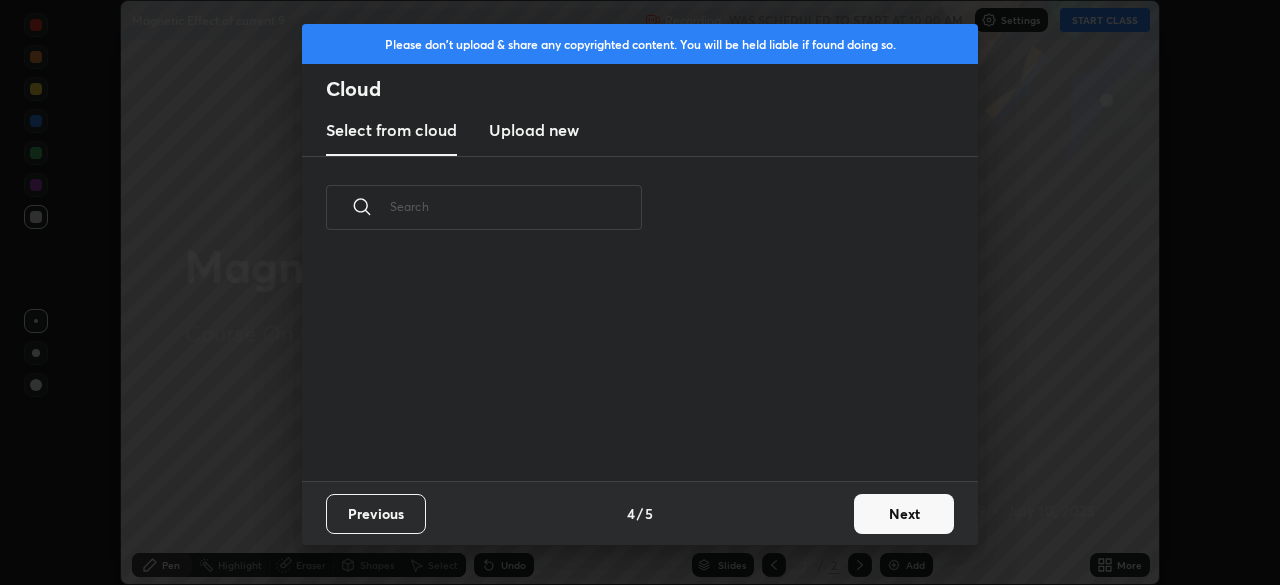 scroll, scrollTop: 7, scrollLeft: 11, axis: both 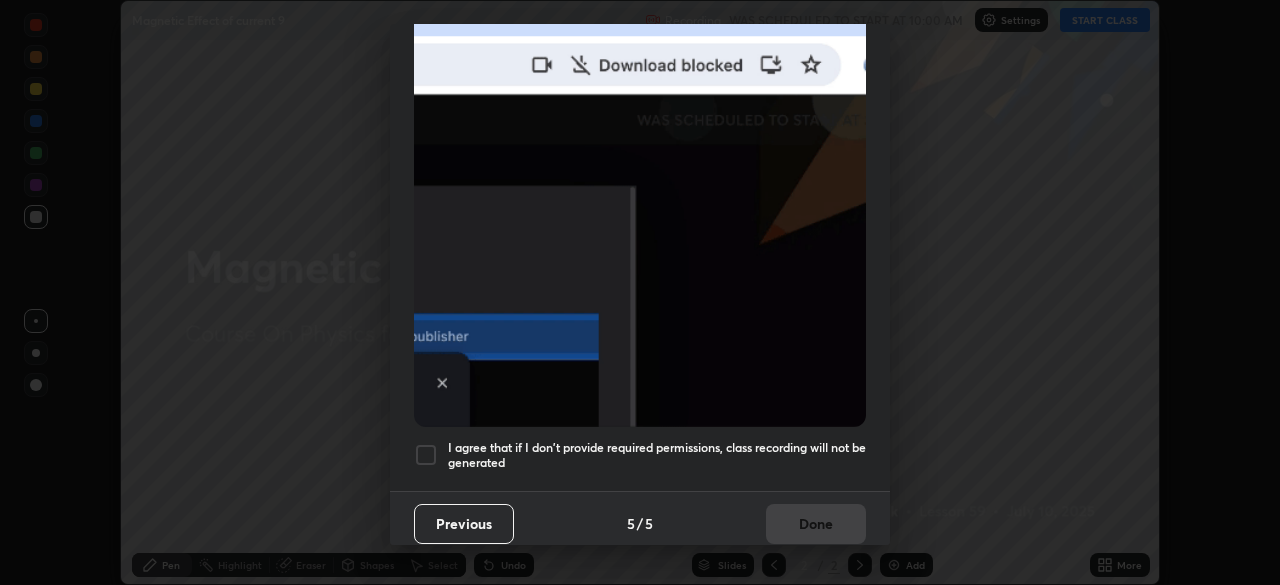 click at bounding box center (426, 455) 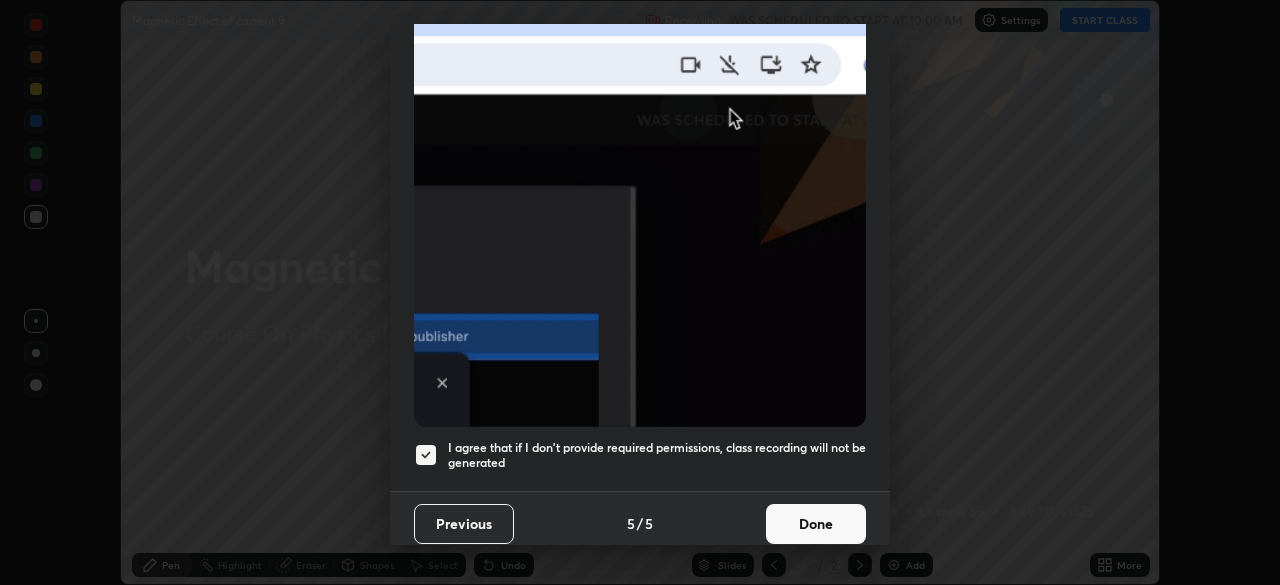 click on "Done" at bounding box center [816, 524] 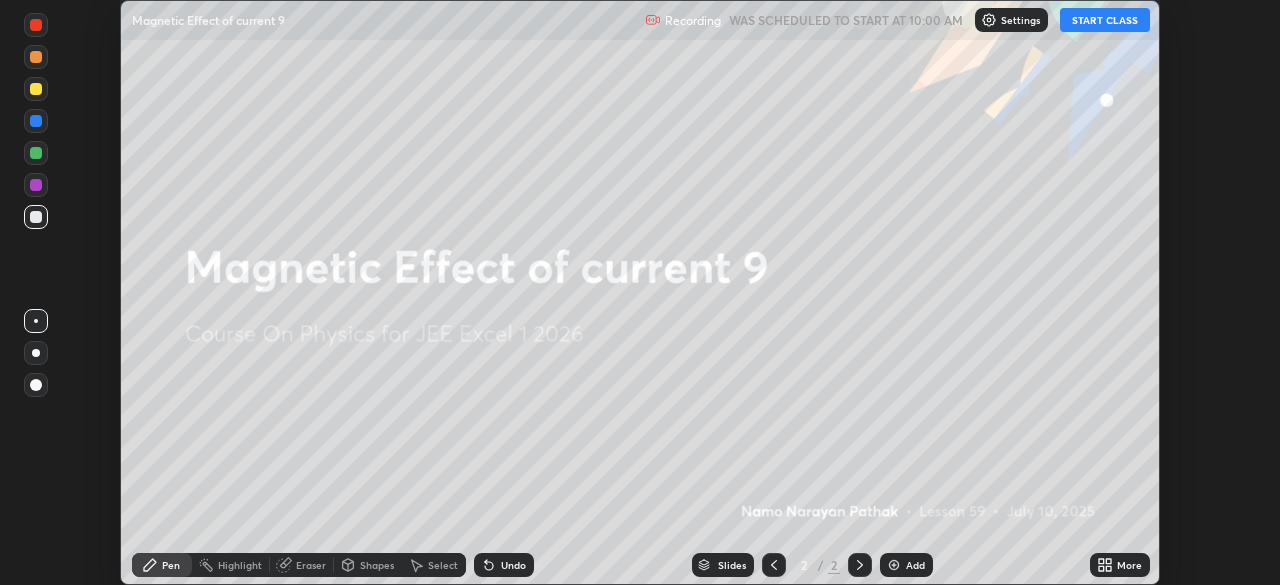 click on "START CLASS" at bounding box center (1105, 20) 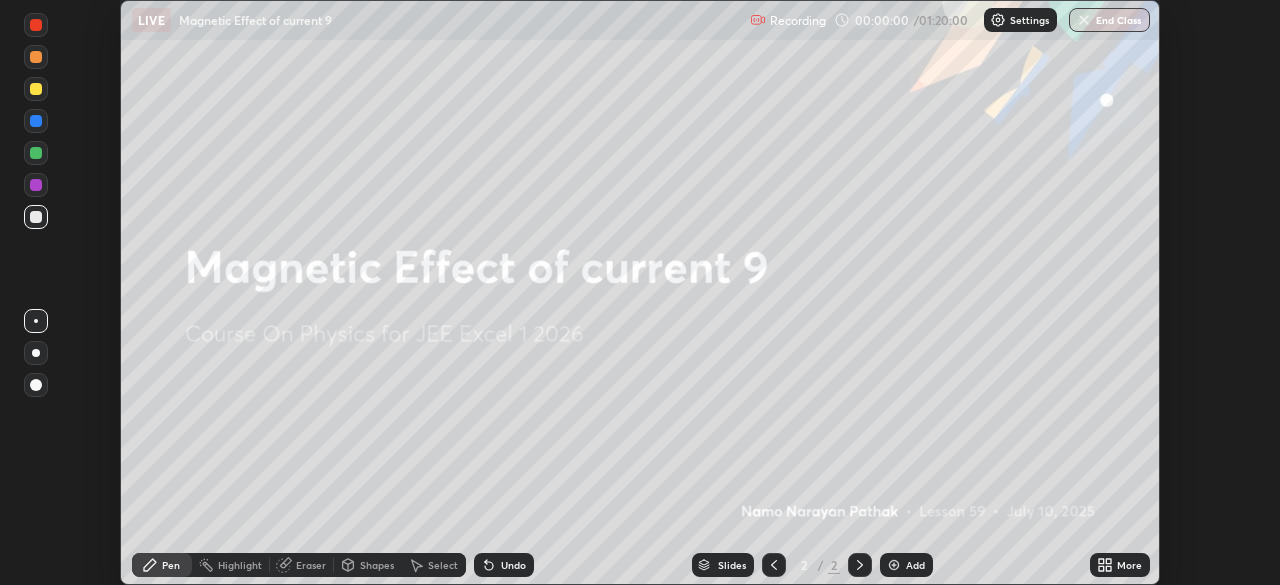 click on "More" at bounding box center [1120, 565] 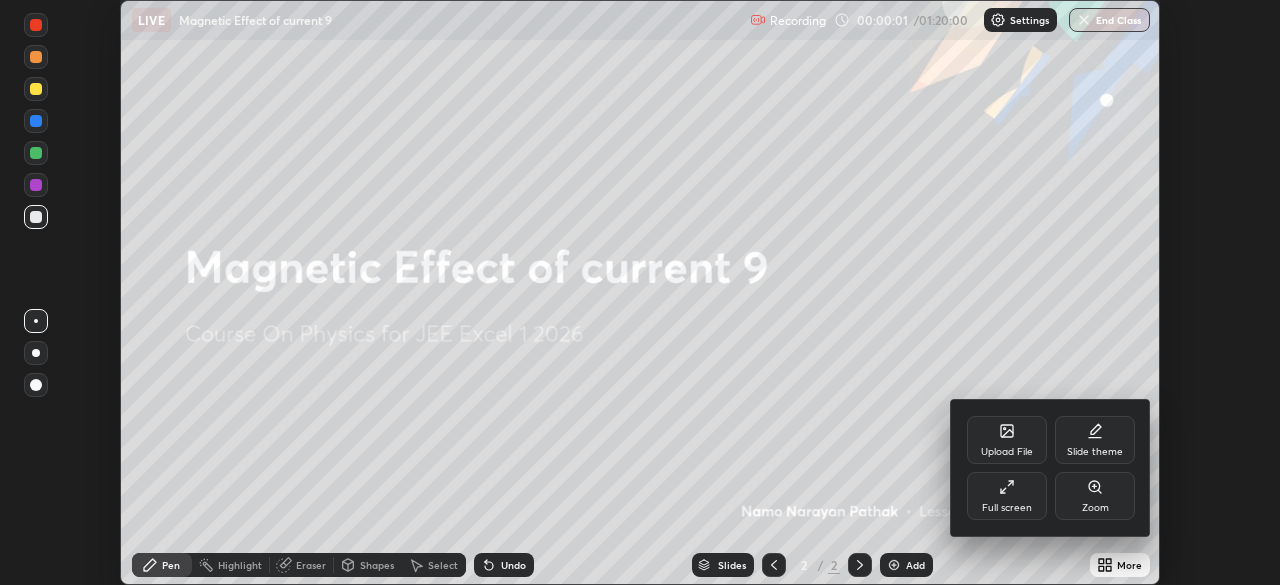 click on "Full screen" at bounding box center (1007, 496) 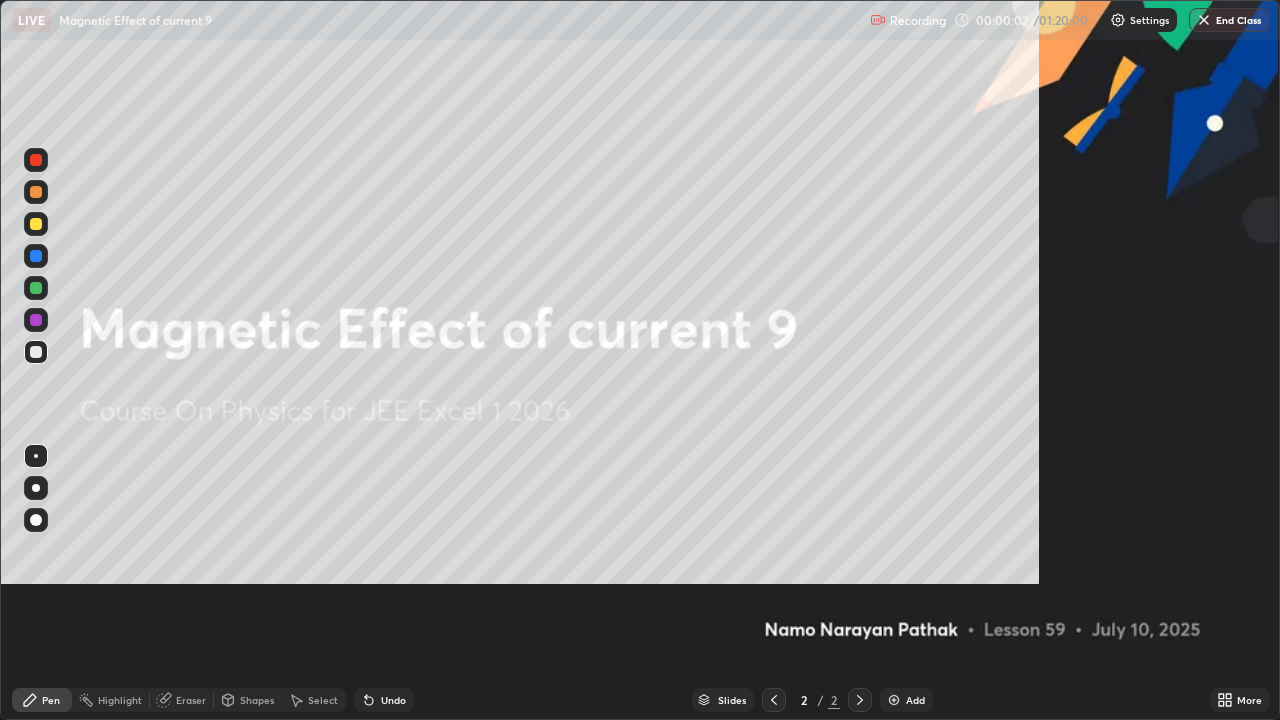 scroll, scrollTop: 99280, scrollLeft: 98720, axis: both 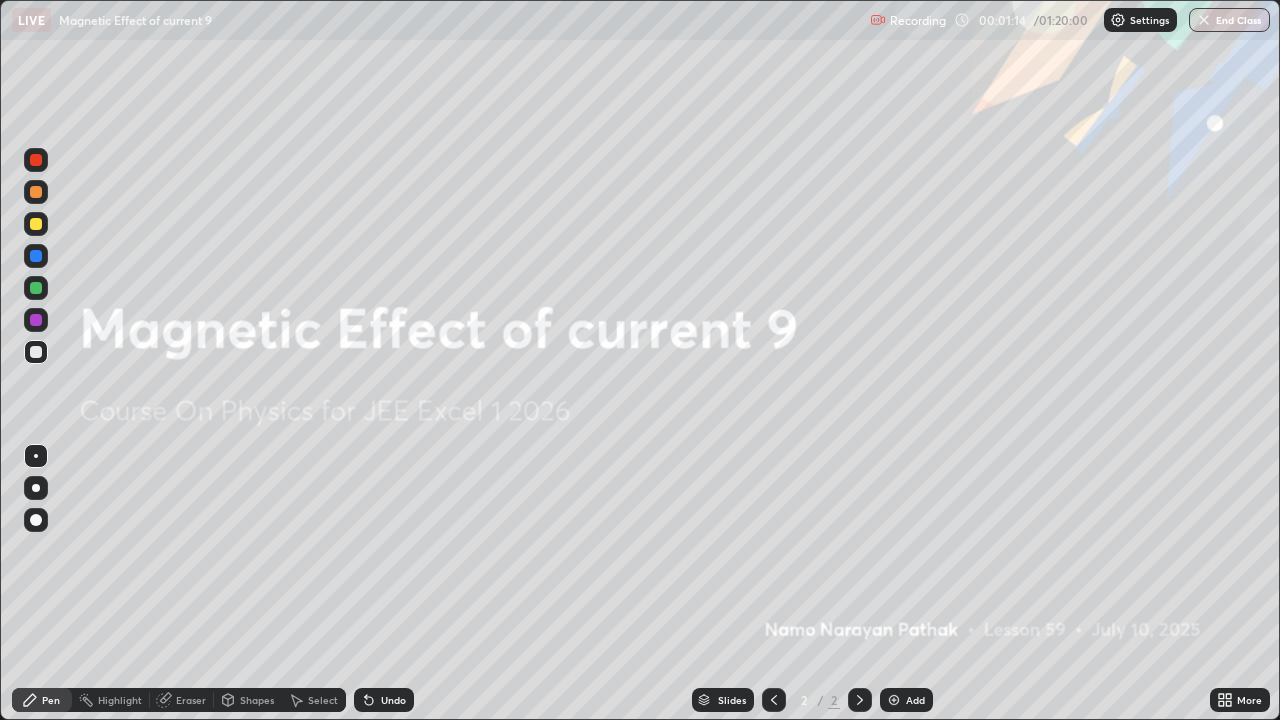click on "Highlight" at bounding box center (111, 700) 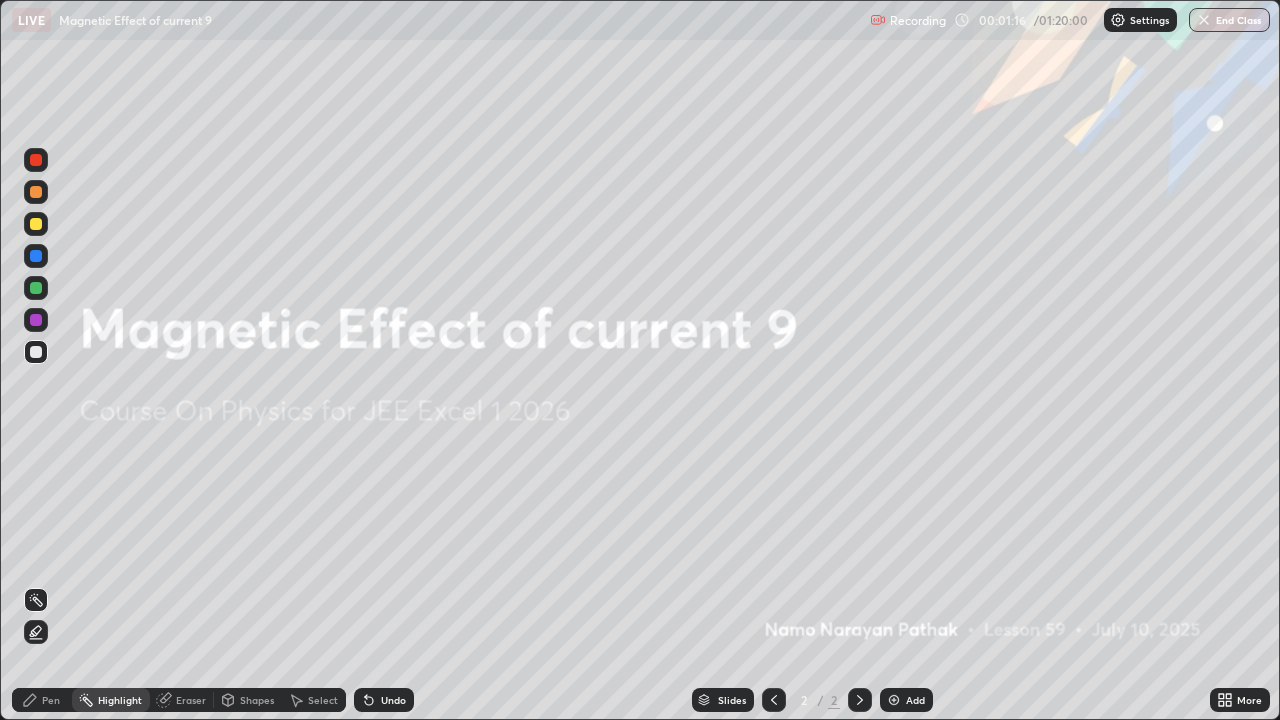 click at bounding box center (894, 700) 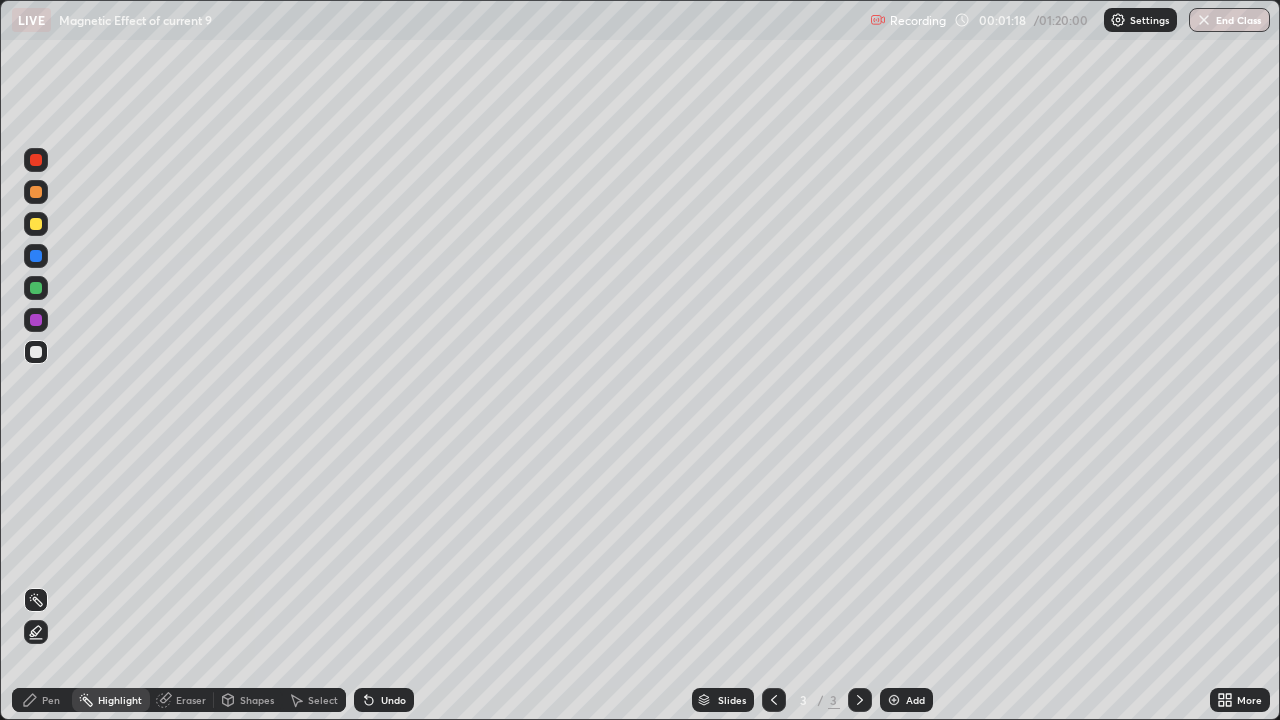 click at bounding box center [36, 192] 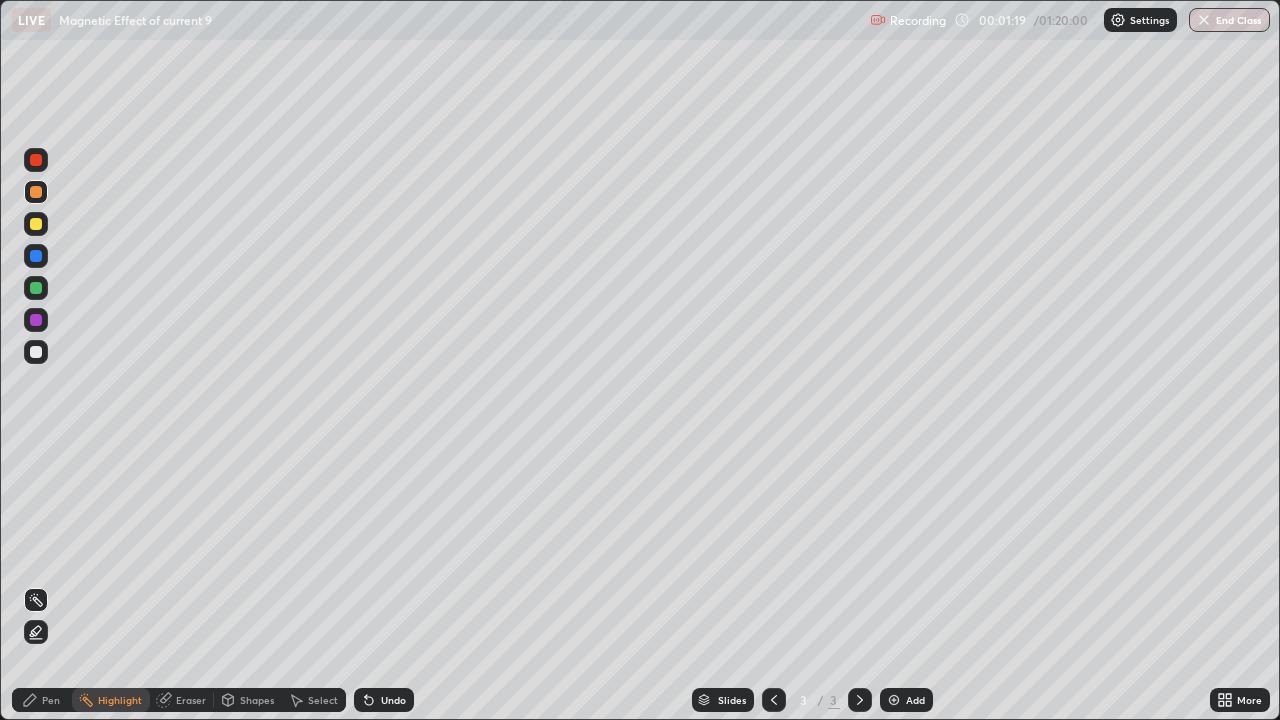 click on "Pen" at bounding box center (51, 700) 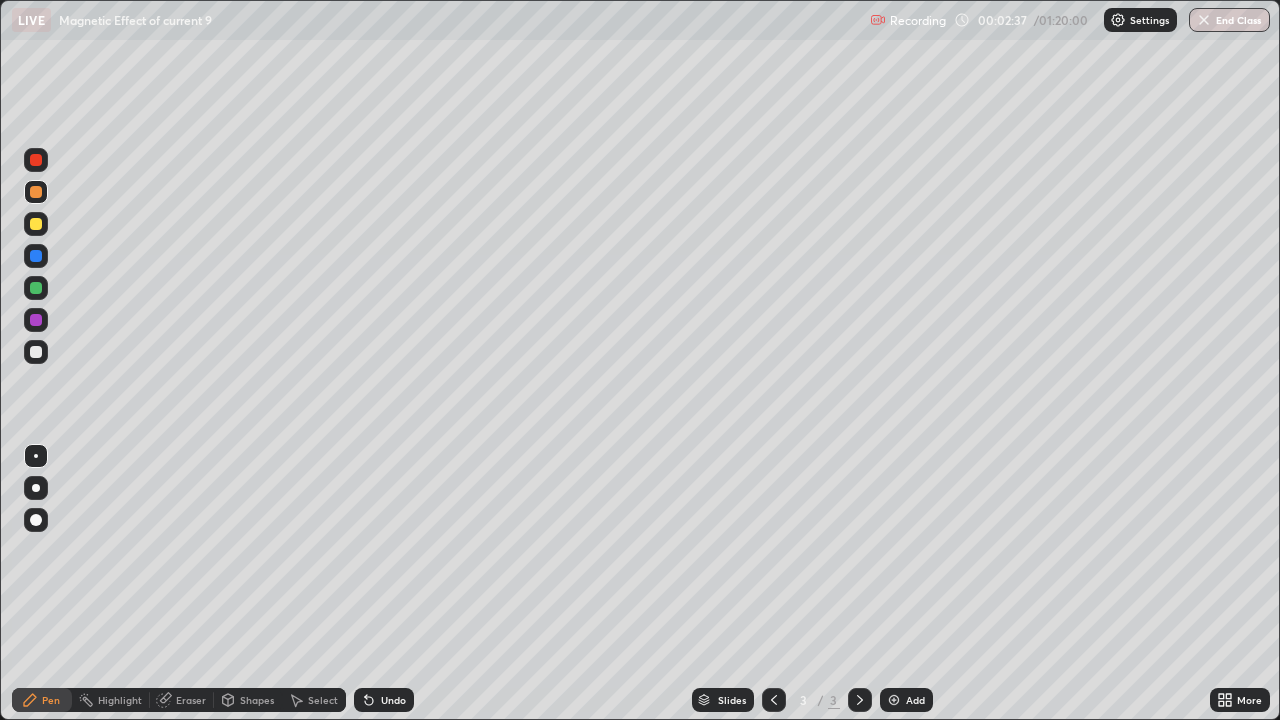 click at bounding box center (36, 256) 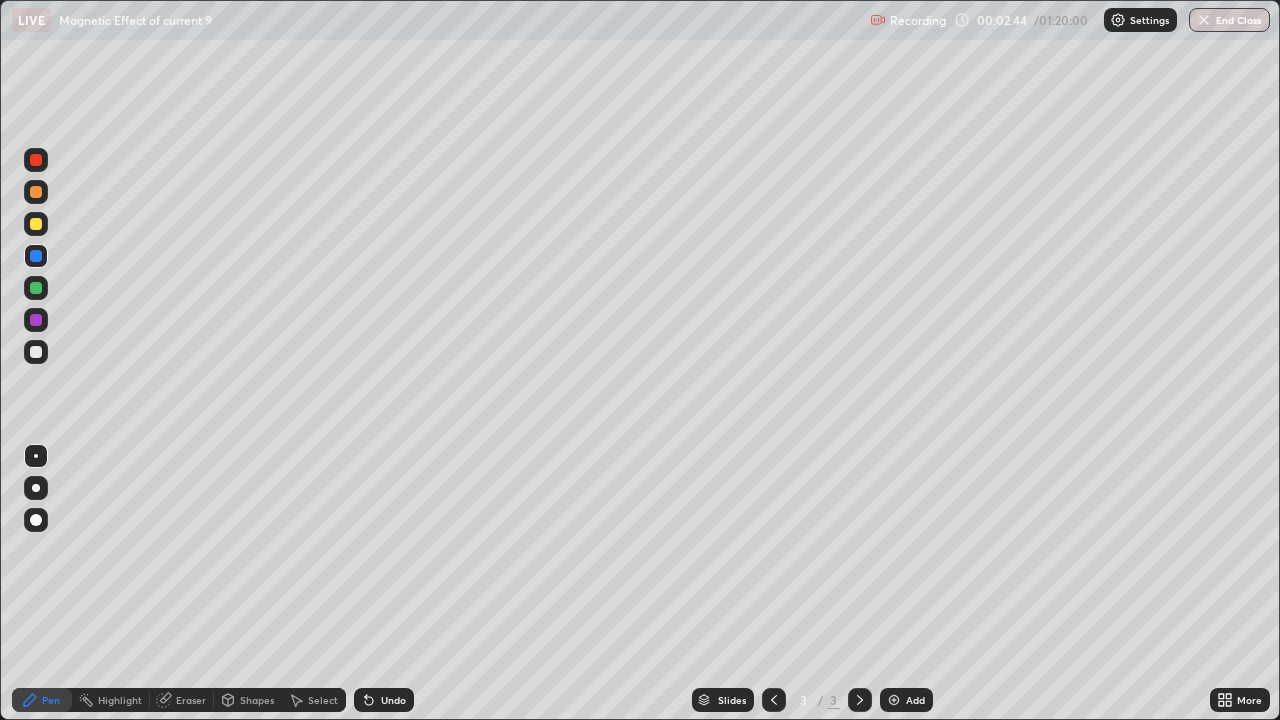 click at bounding box center (36, 192) 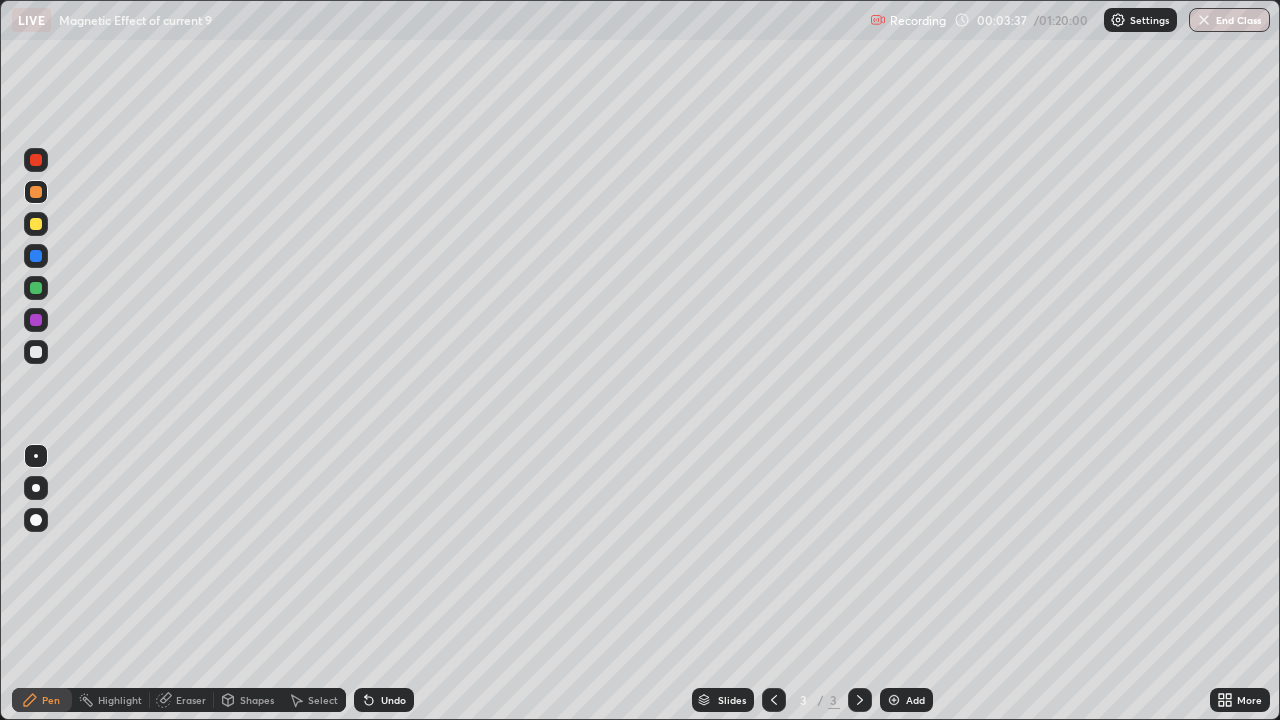 click at bounding box center (36, 256) 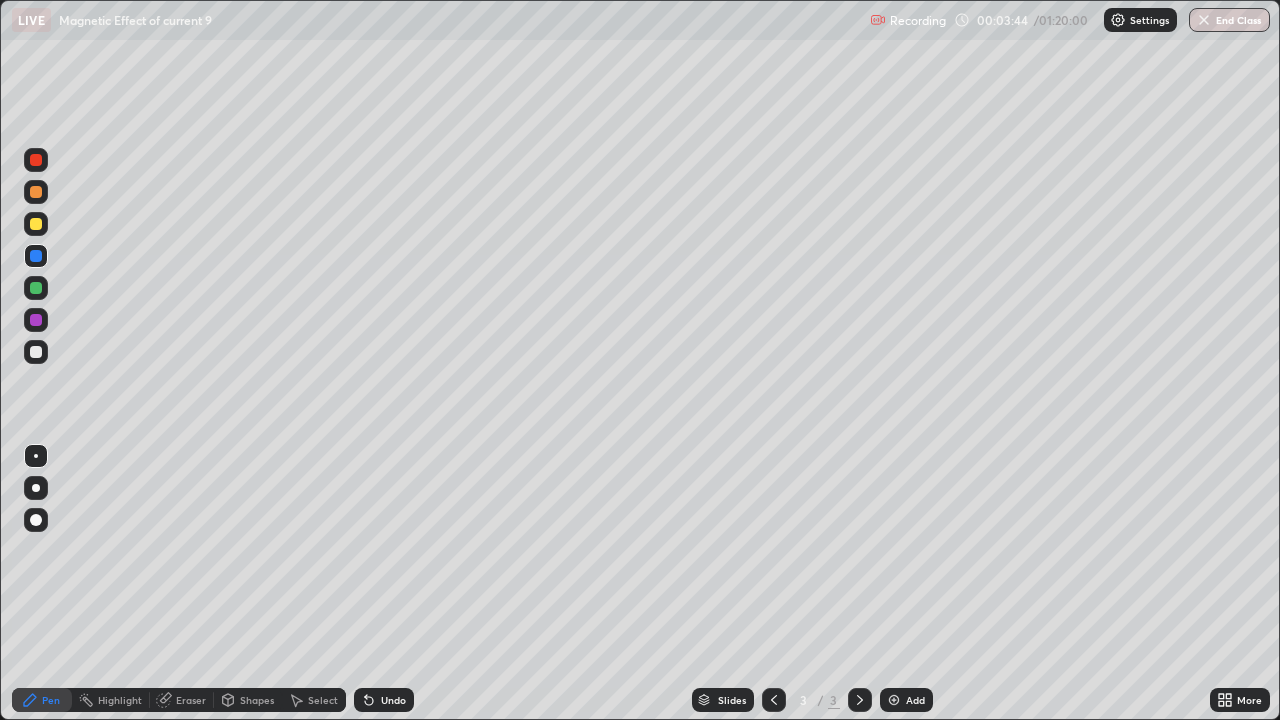 click at bounding box center [36, 160] 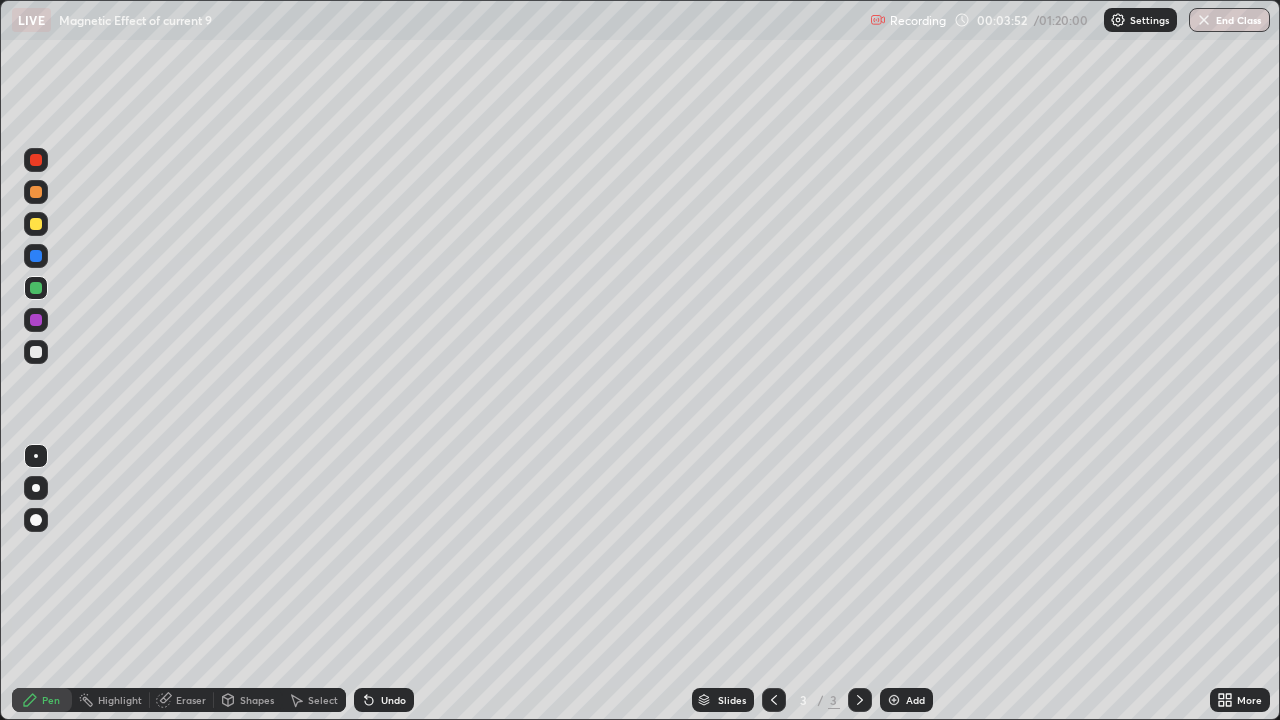 click at bounding box center [36, 256] 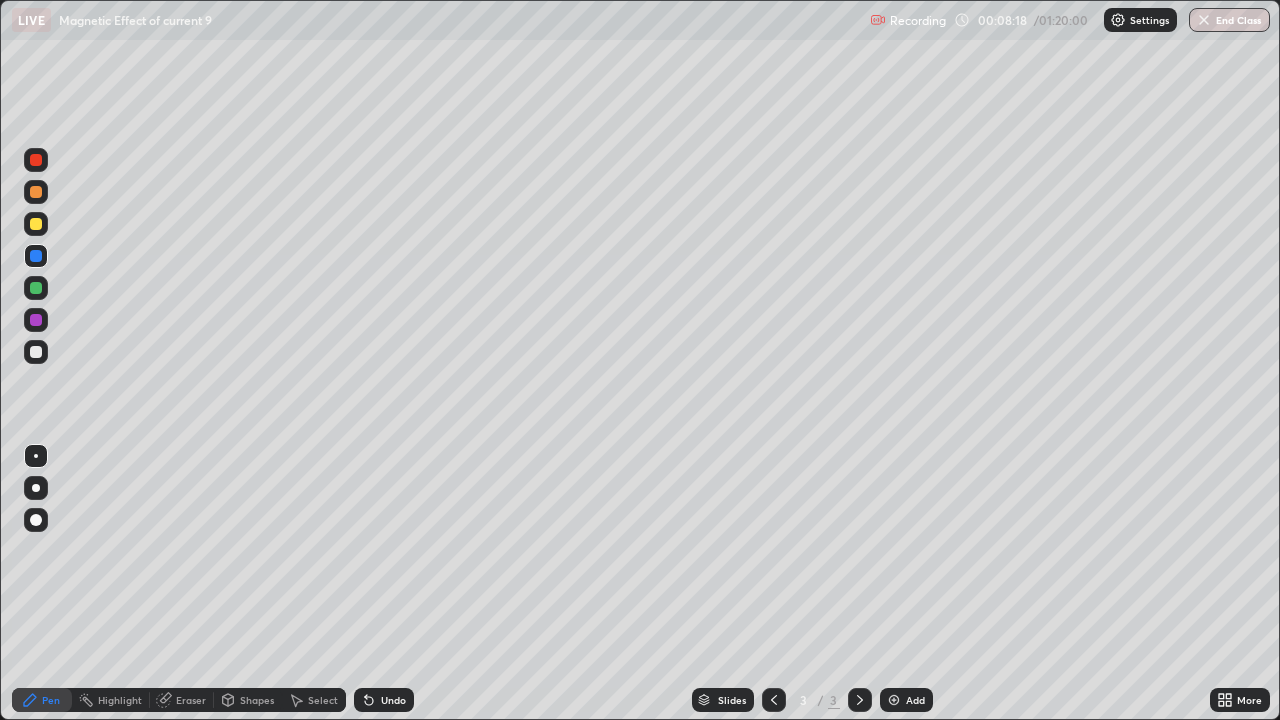 click on "Add" at bounding box center [906, 700] 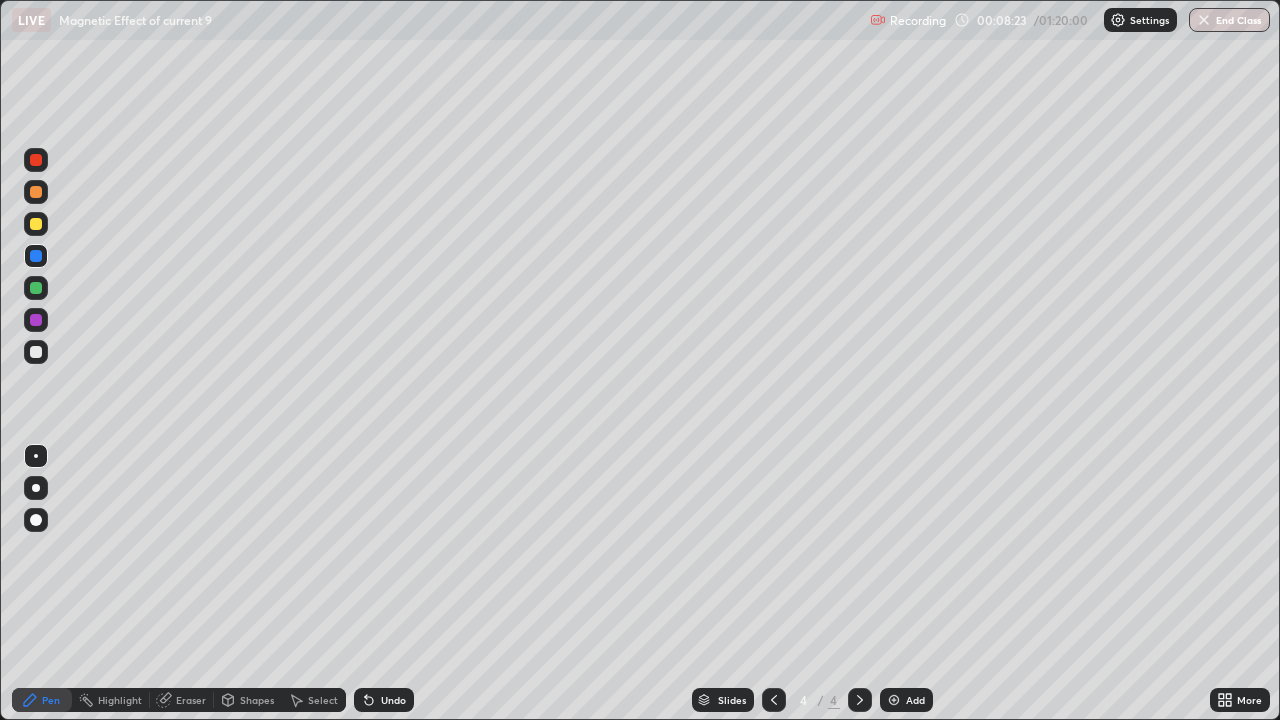 click at bounding box center (774, 700) 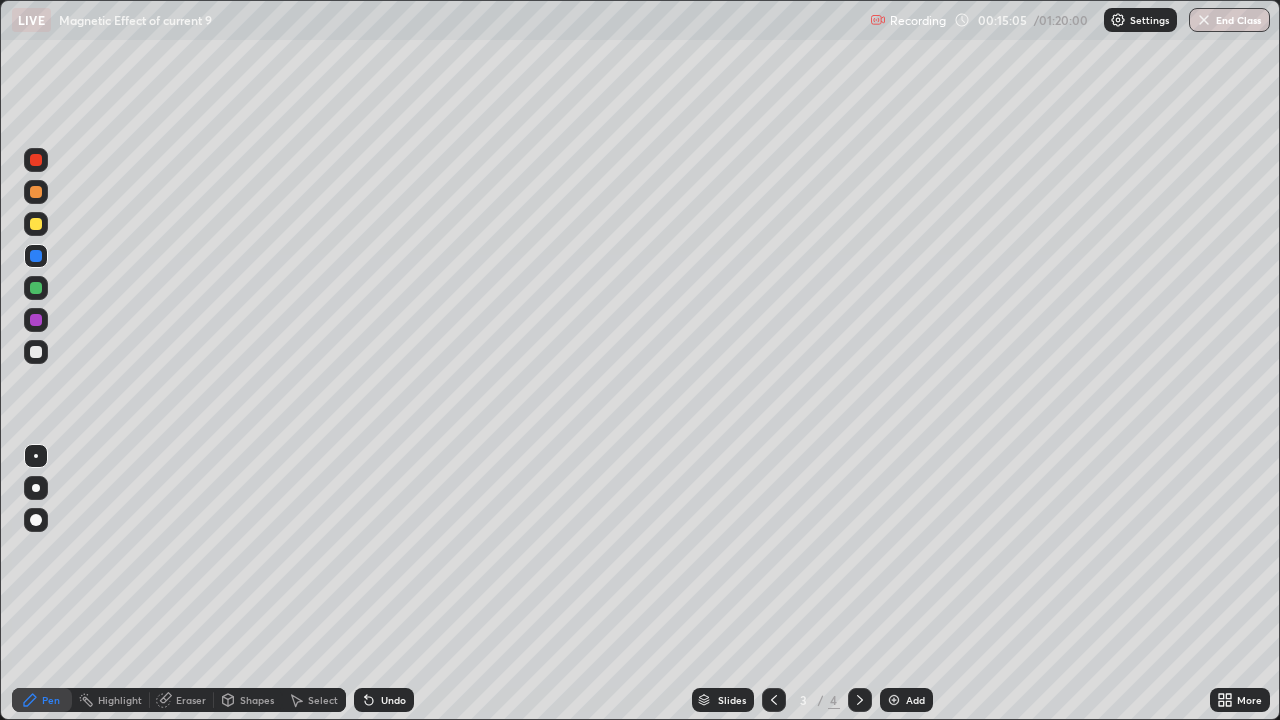 click at bounding box center (774, 700) 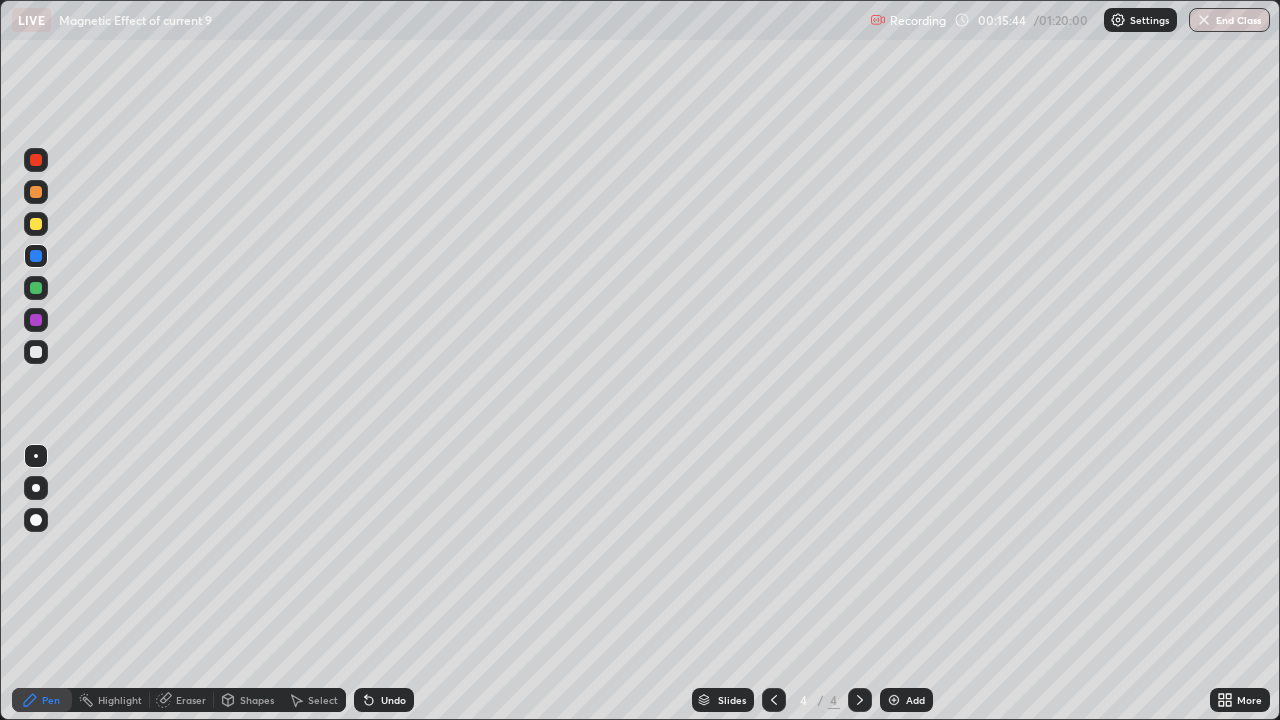 click at bounding box center (36, 192) 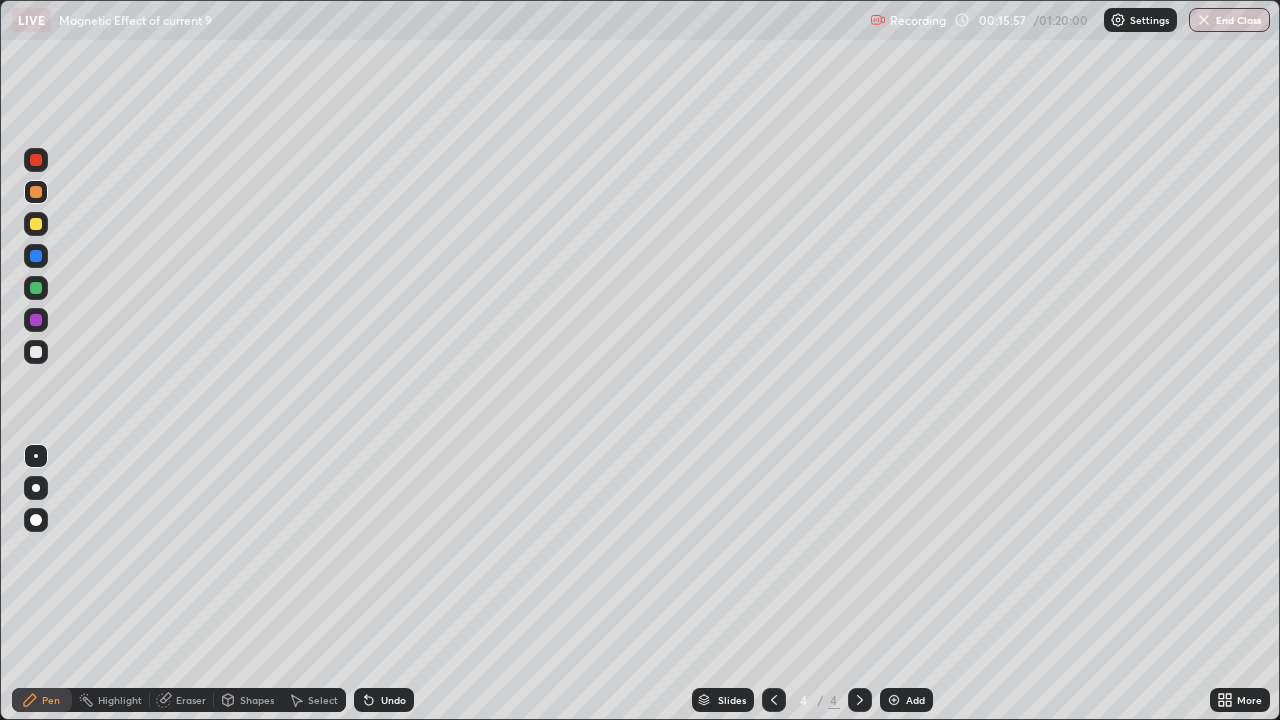 click at bounding box center [36, 256] 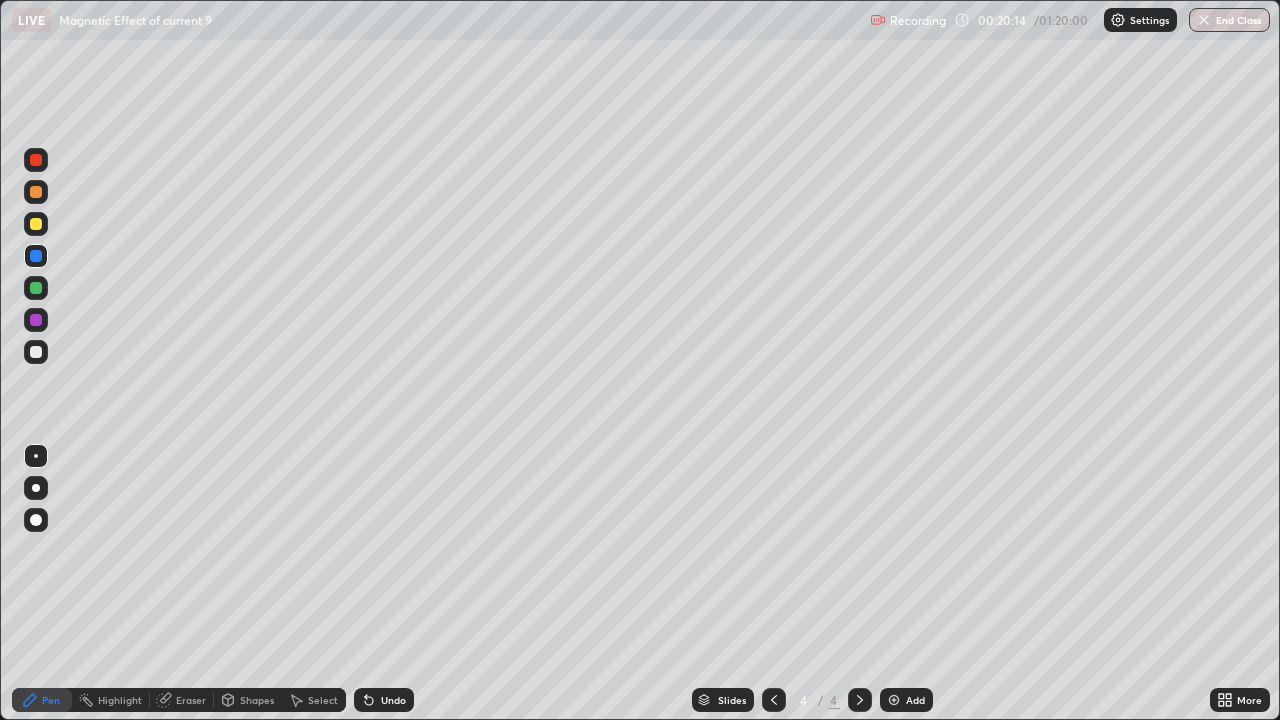 click at bounding box center [36, 160] 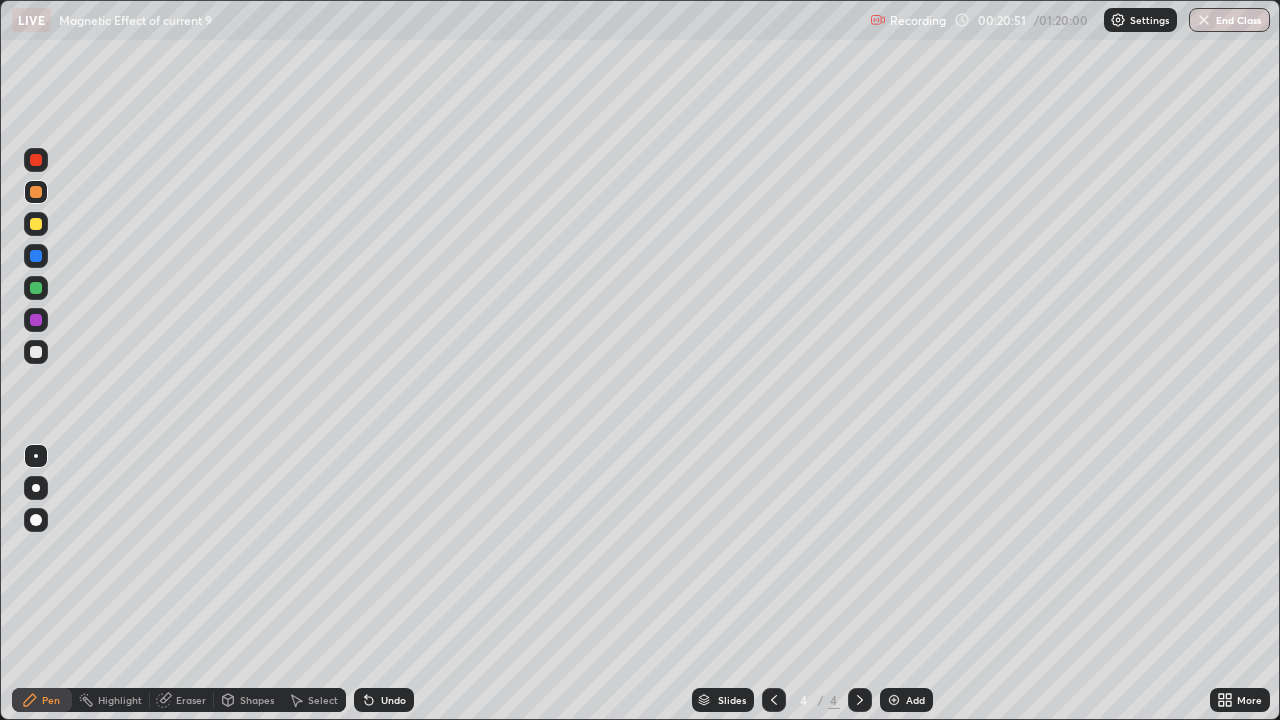 click at bounding box center [774, 700] 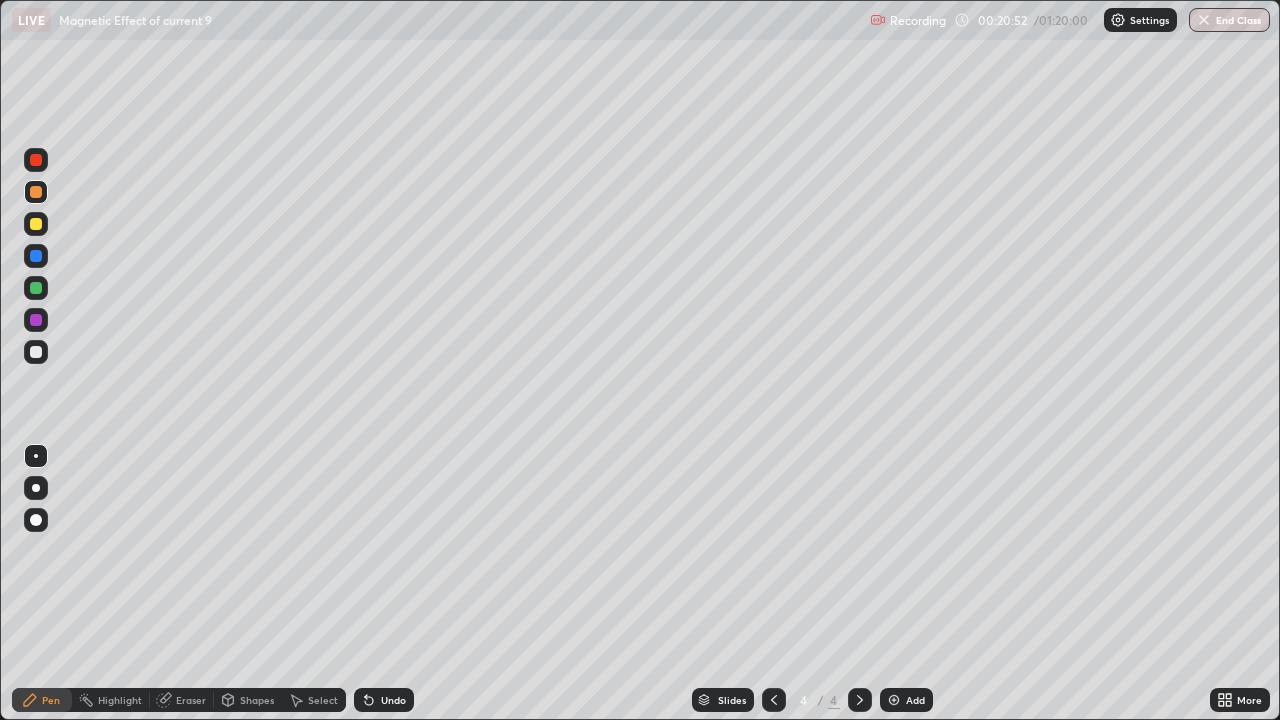 click at bounding box center (894, 700) 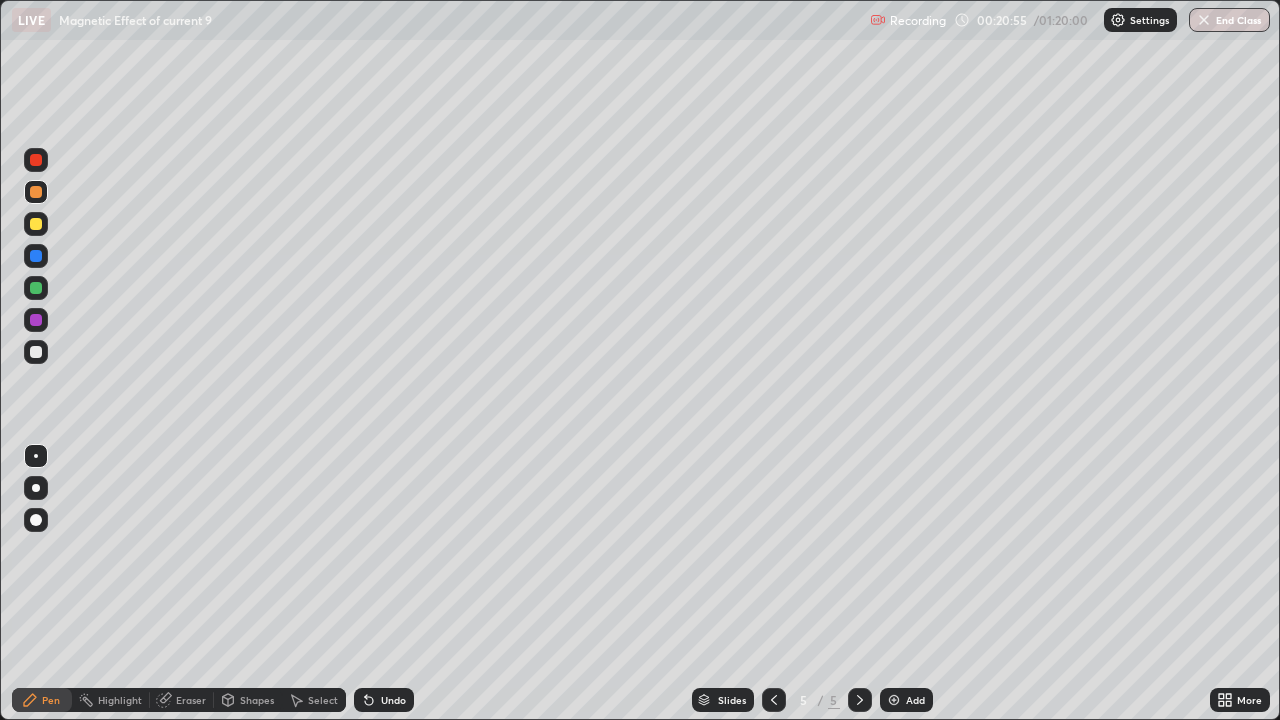click at bounding box center [36, 192] 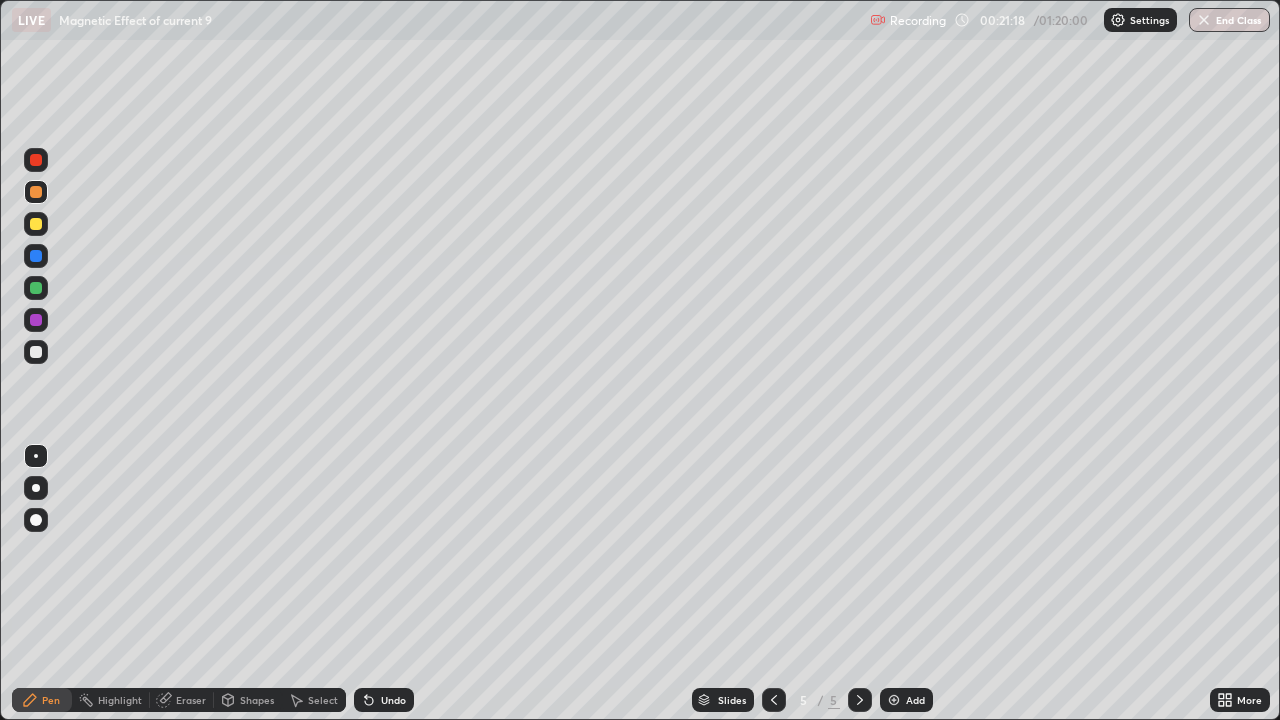 click at bounding box center (36, 288) 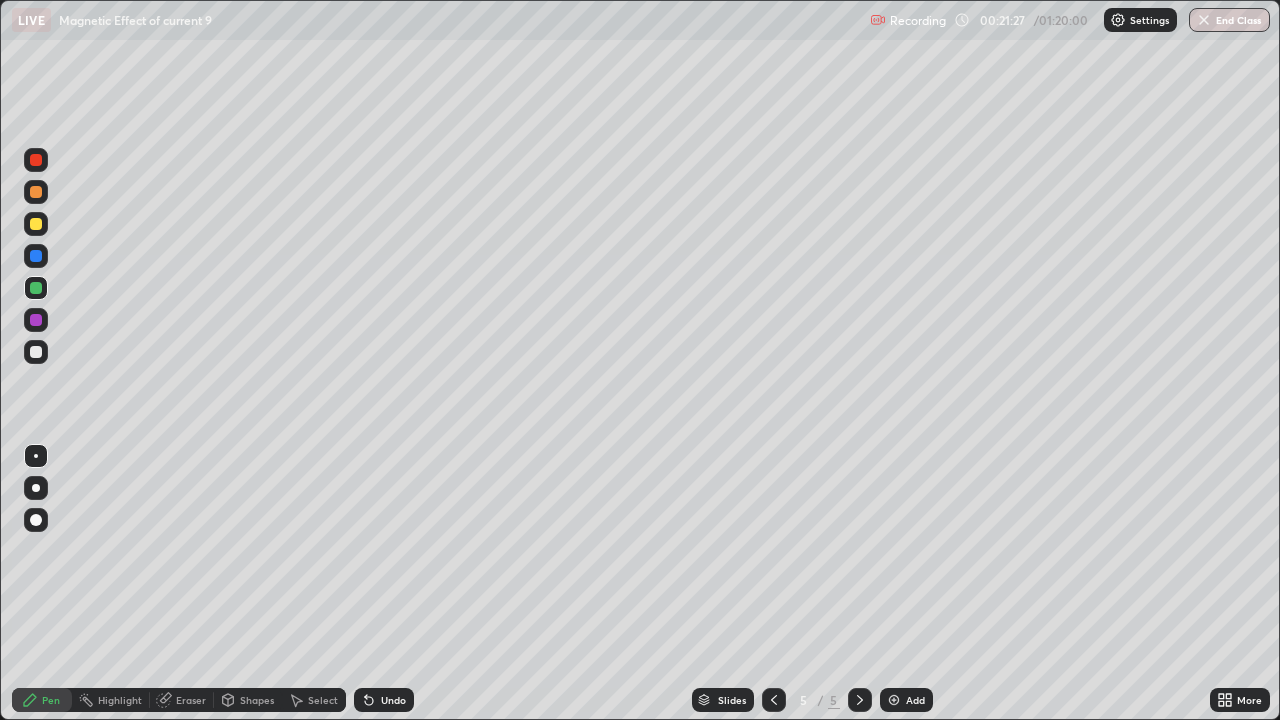 click at bounding box center [36, 192] 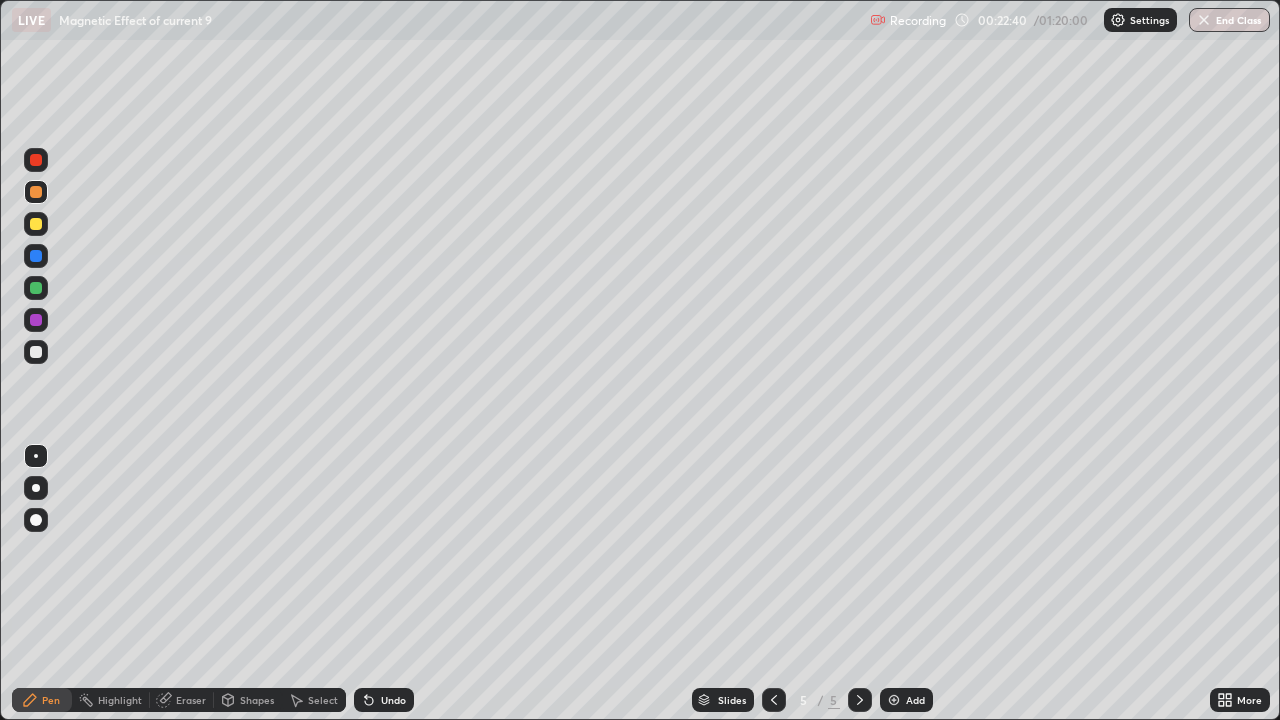 click at bounding box center (36, 160) 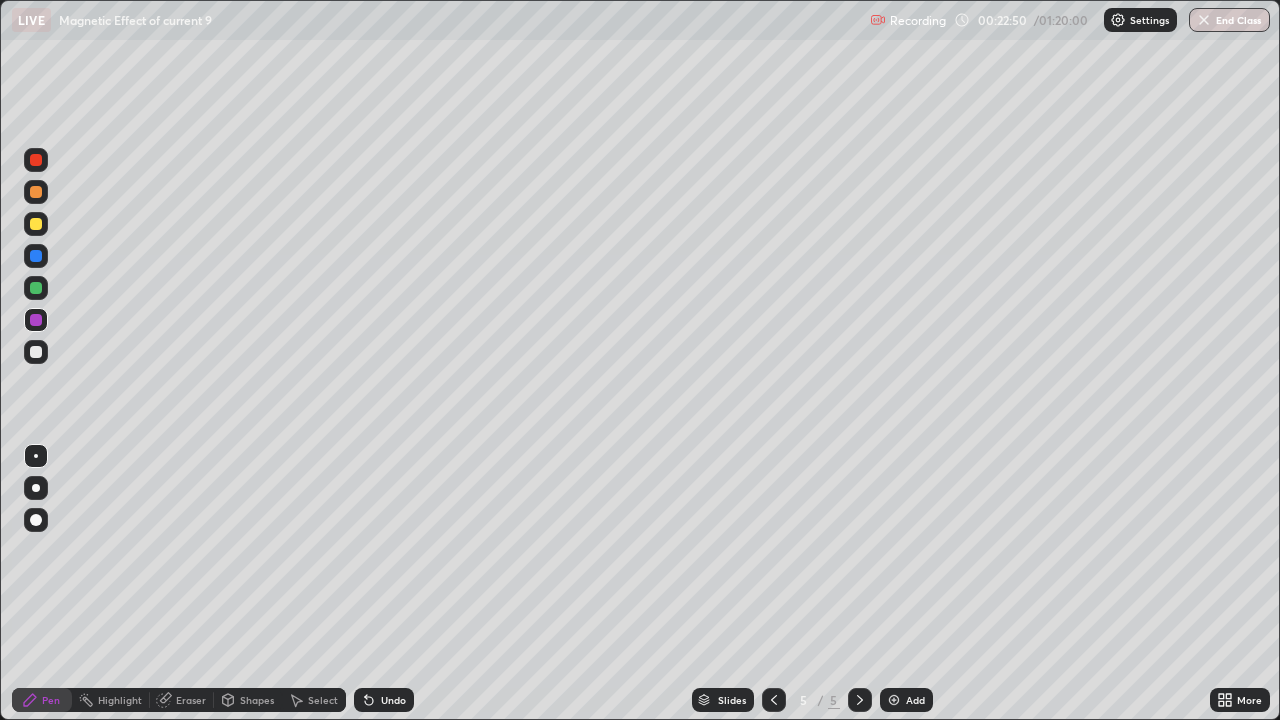 click at bounding box center (36, 160) 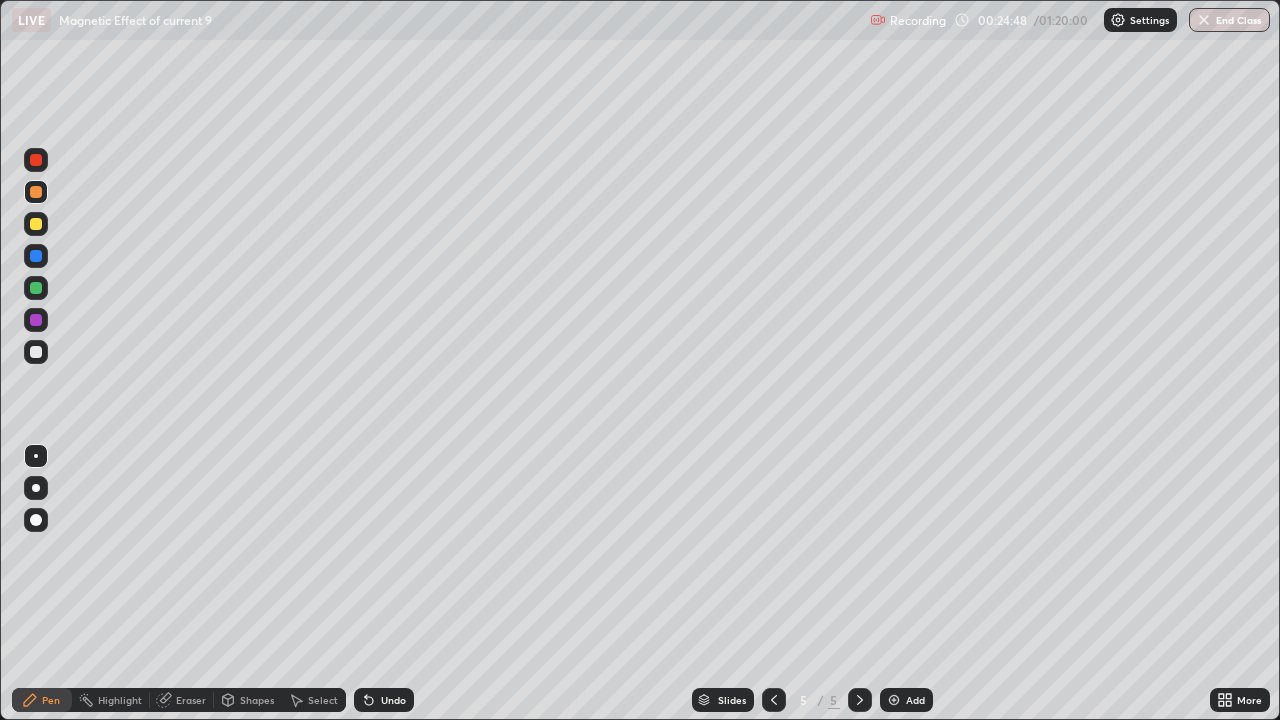 click at bounding box center (894, 700) 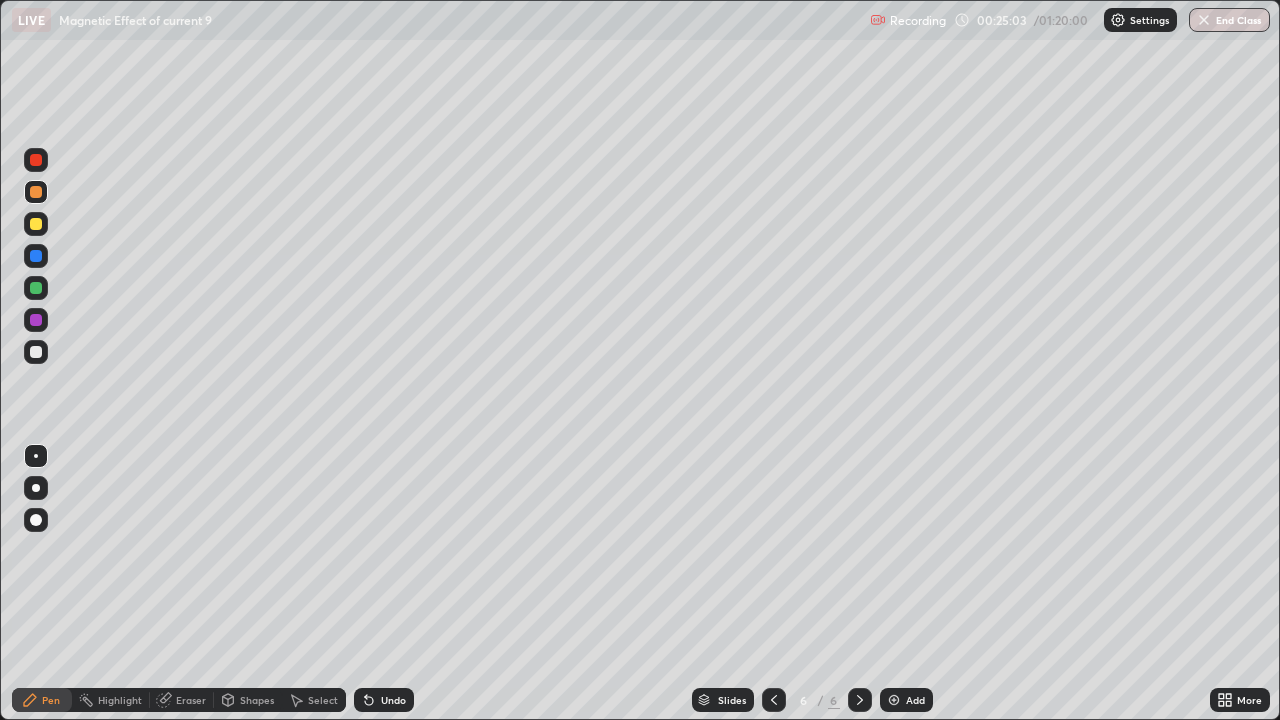 click at bounding box center [36, 256] 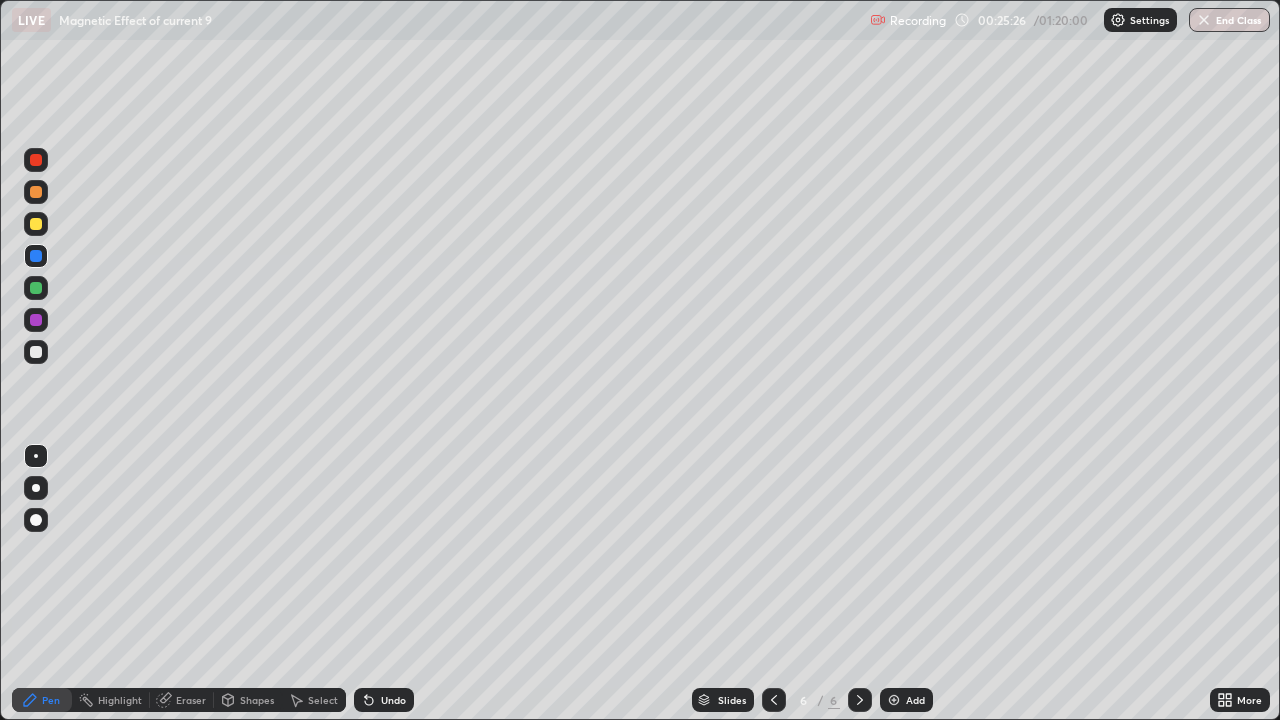 click at bounding box center [36, 320] 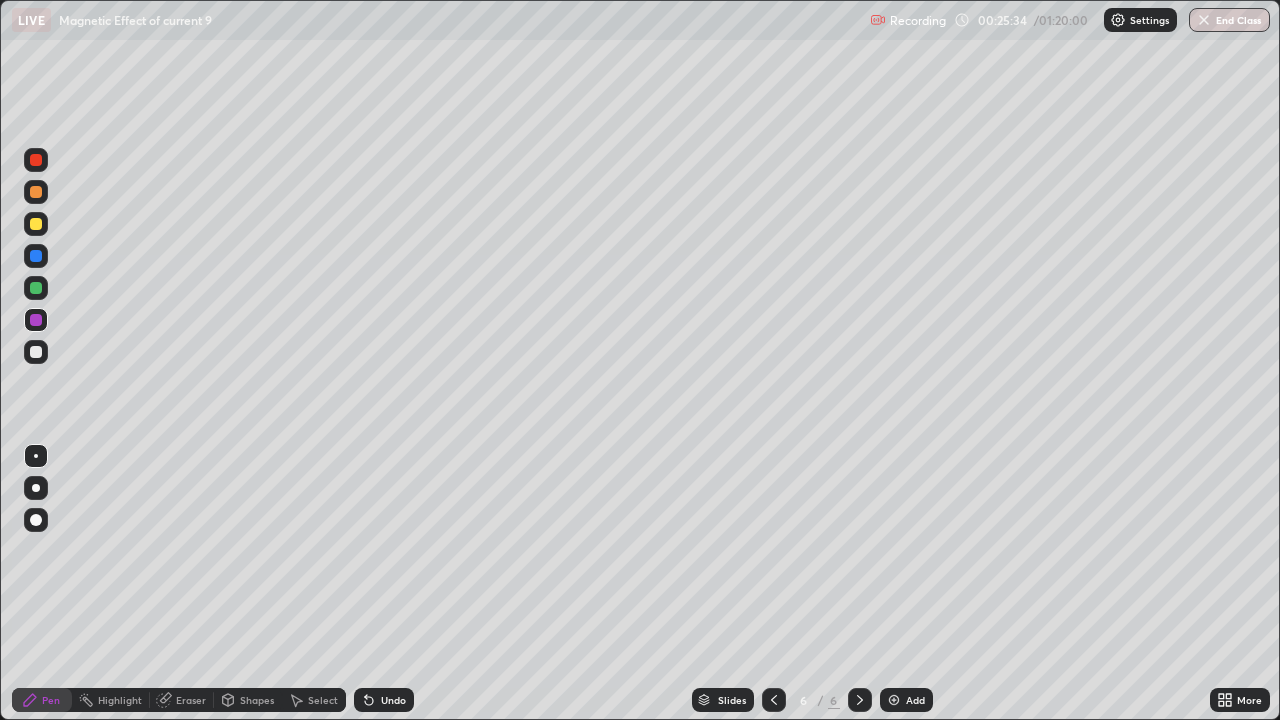 click at bounding box center (36, 288) 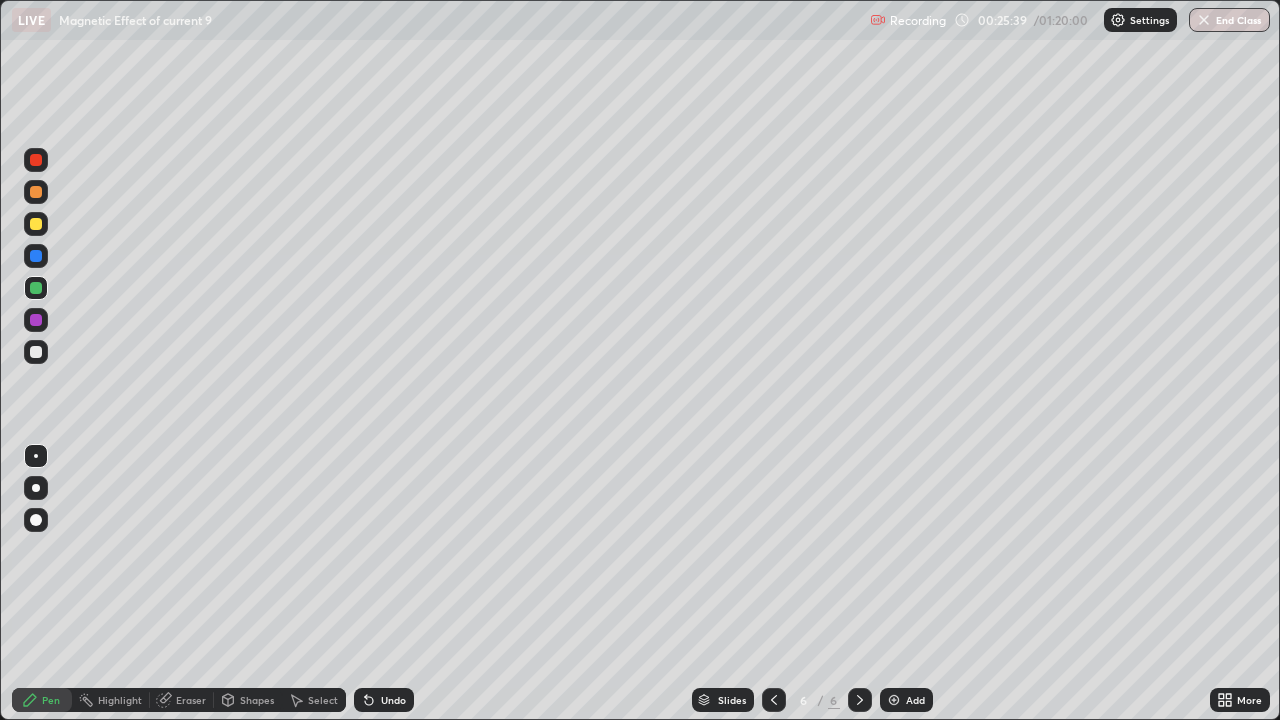 click at bounding box center [36, 192] 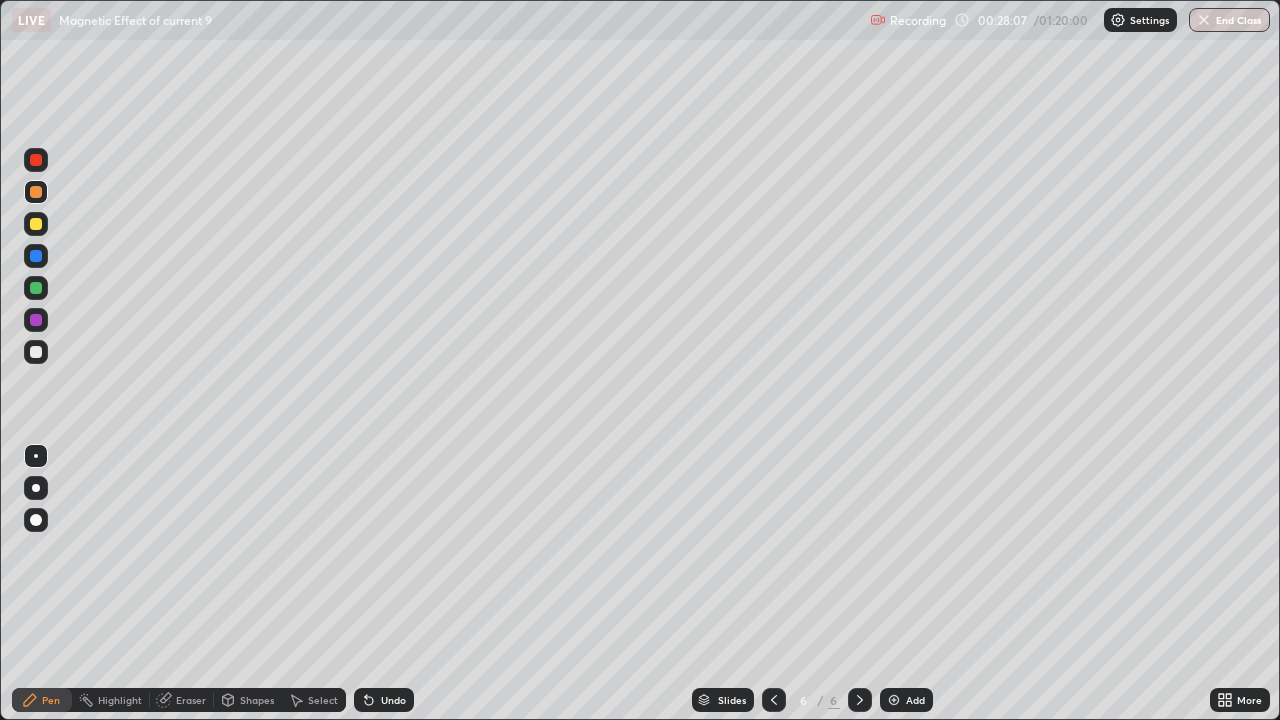 click at bounding box center (36, 288) 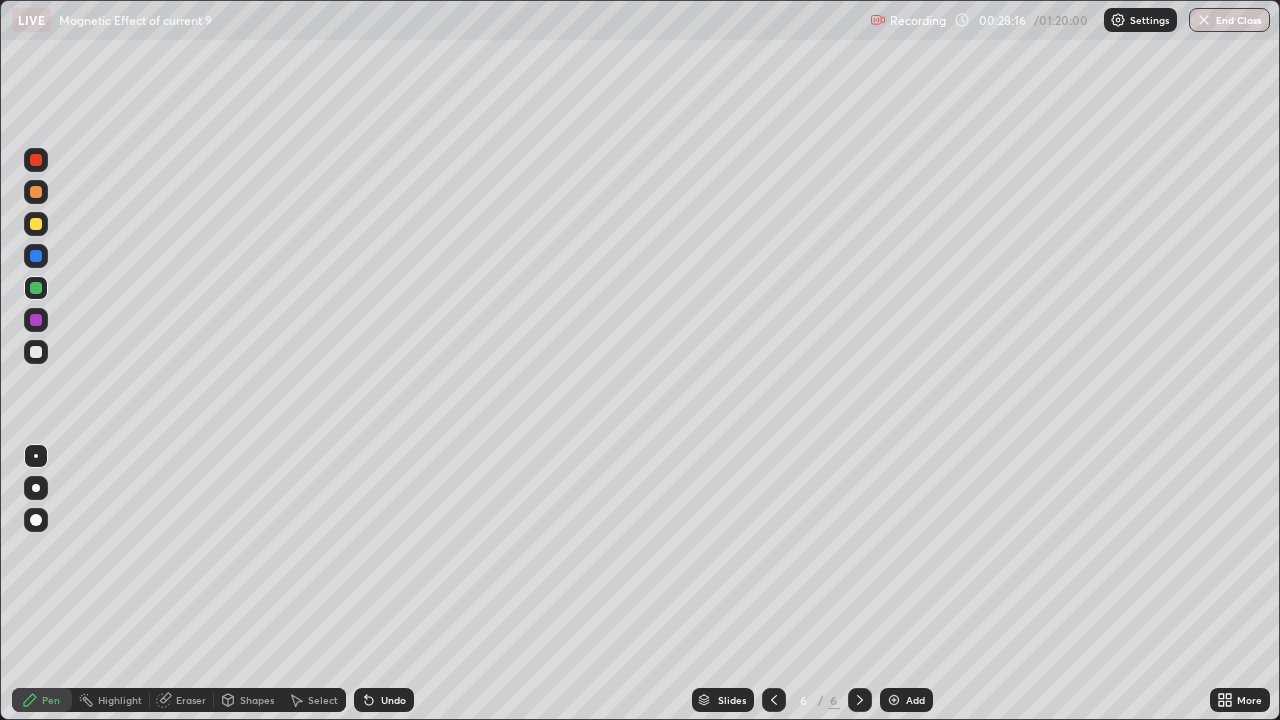 click at bounding box center (36, 160) 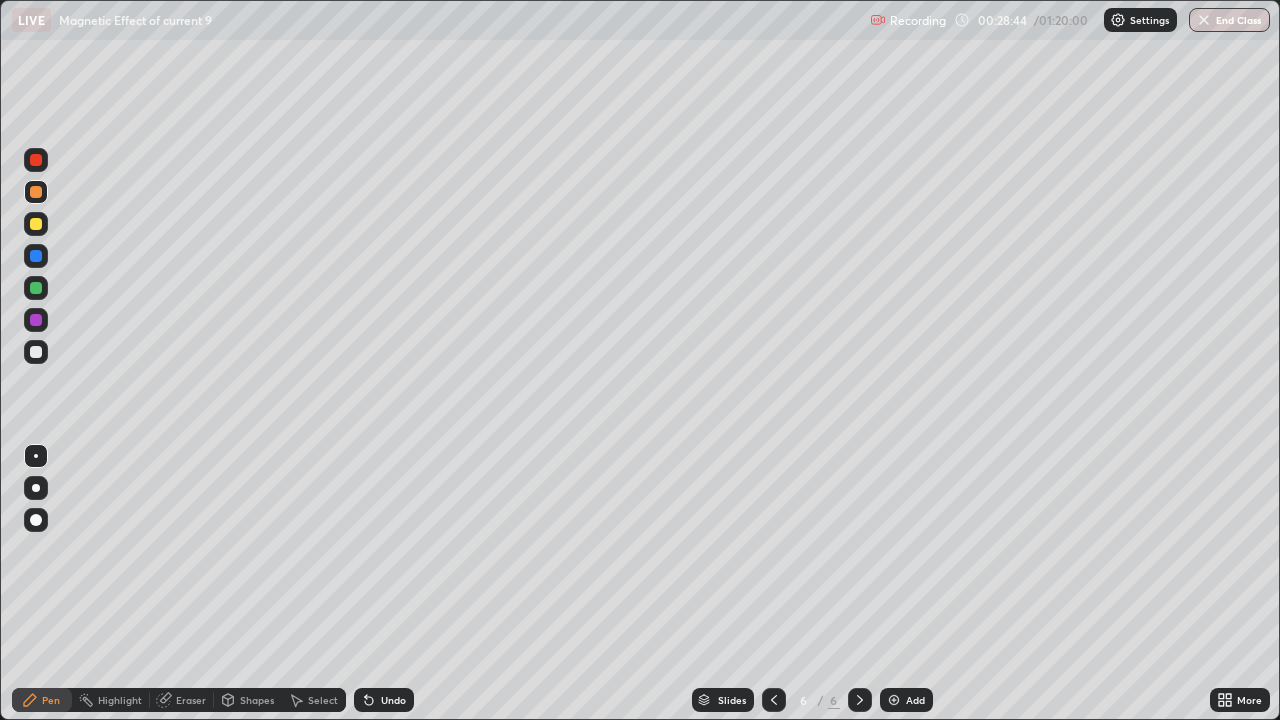 click at bounding box center (36, 256) 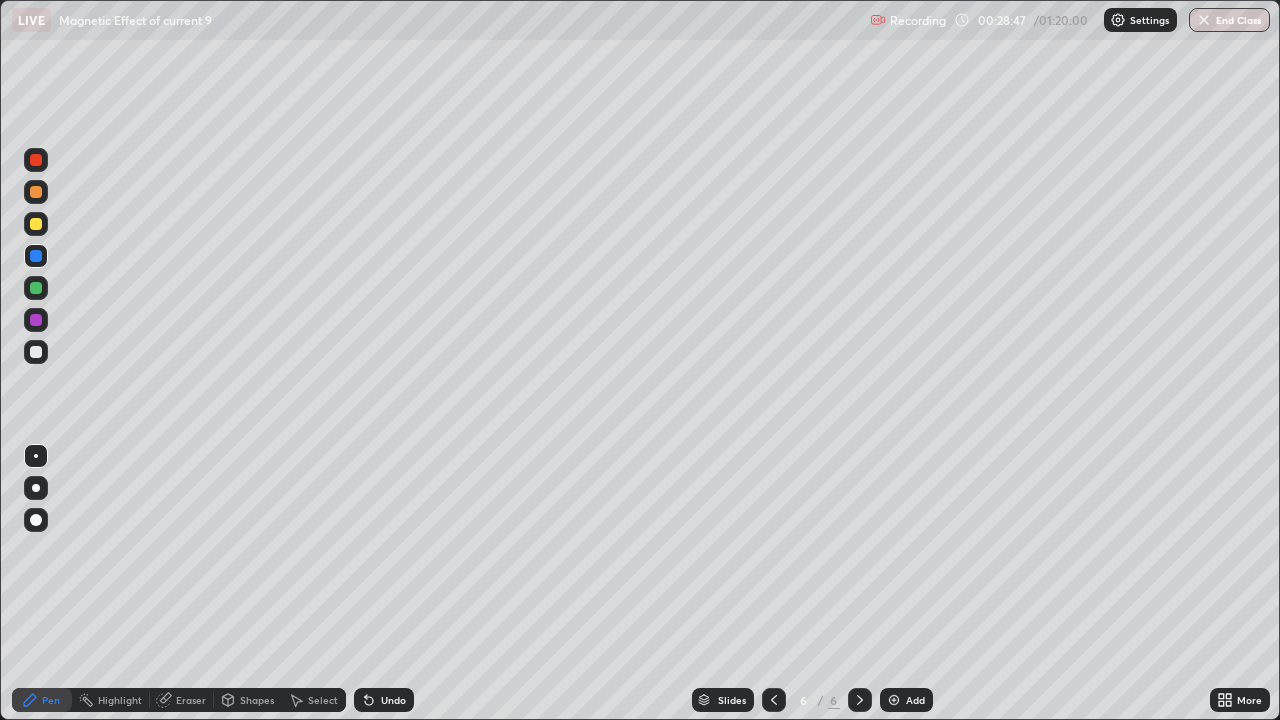 click at bounding box center [36, 288] 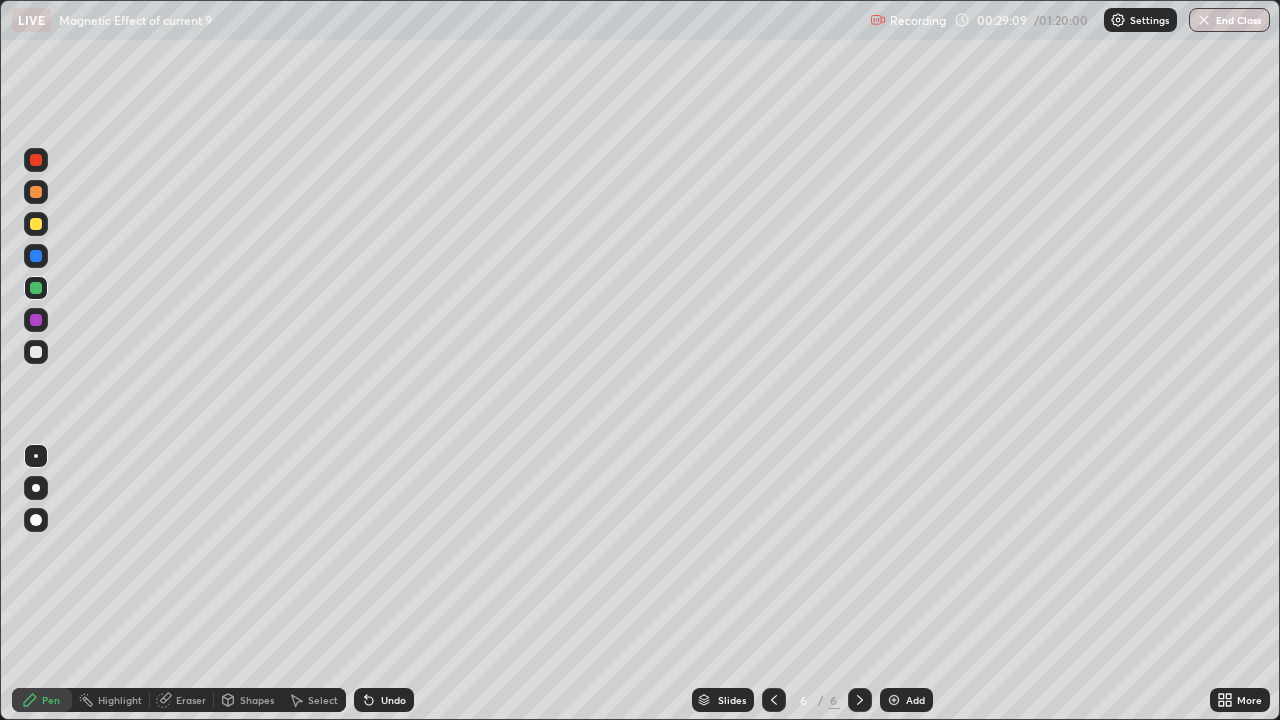 click at bounding box center (36, 192) 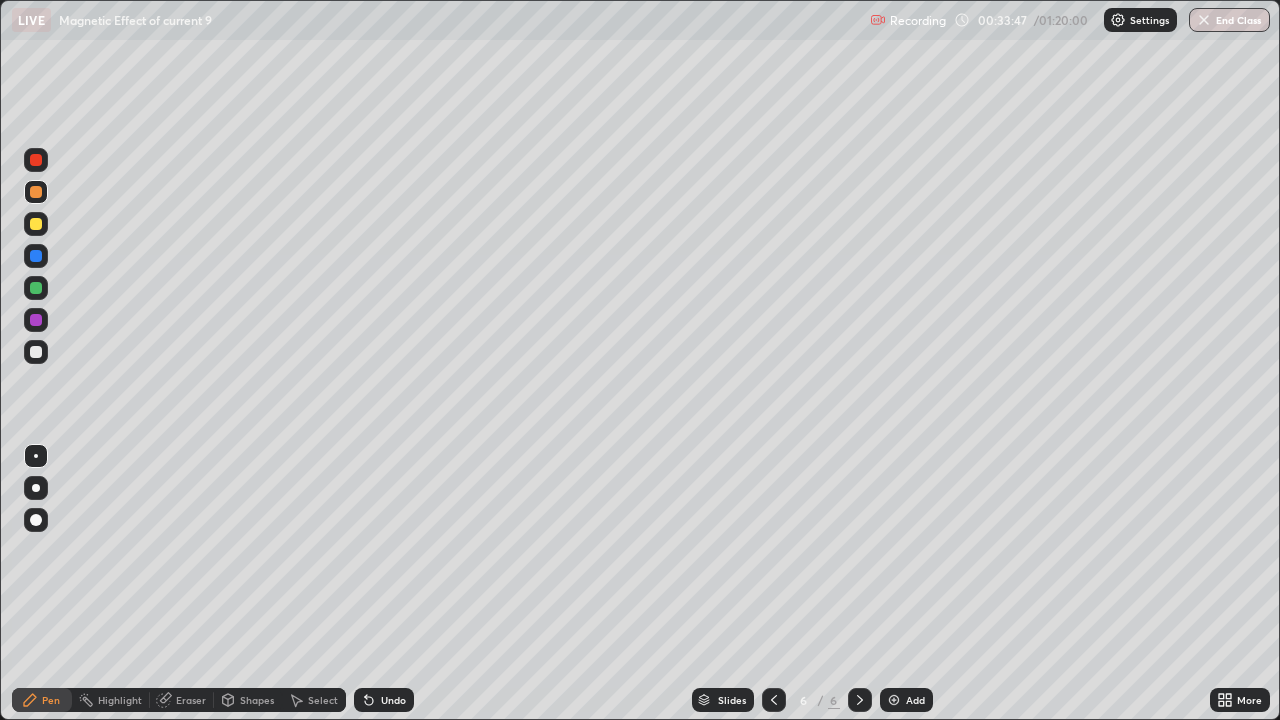 click on "Add" at bounding box center (906, 700) 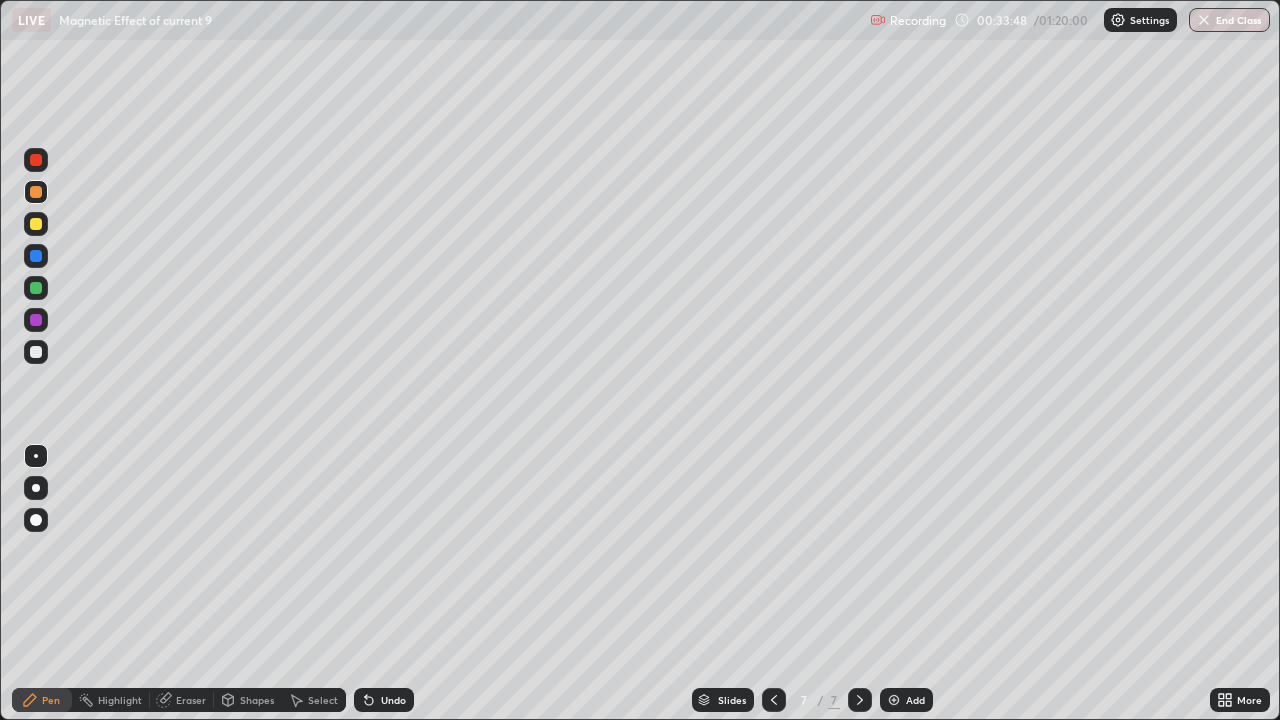 click at bounding box center (36, 192) 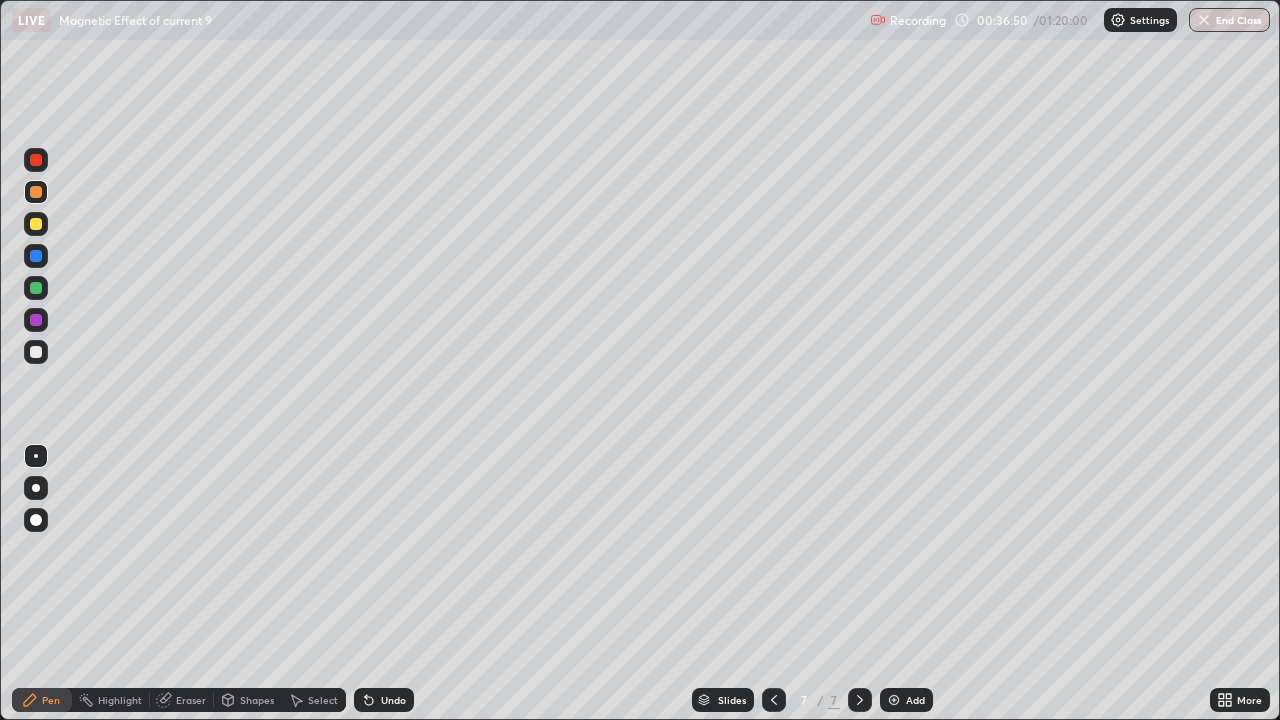 click at bounding box center (36, 160) 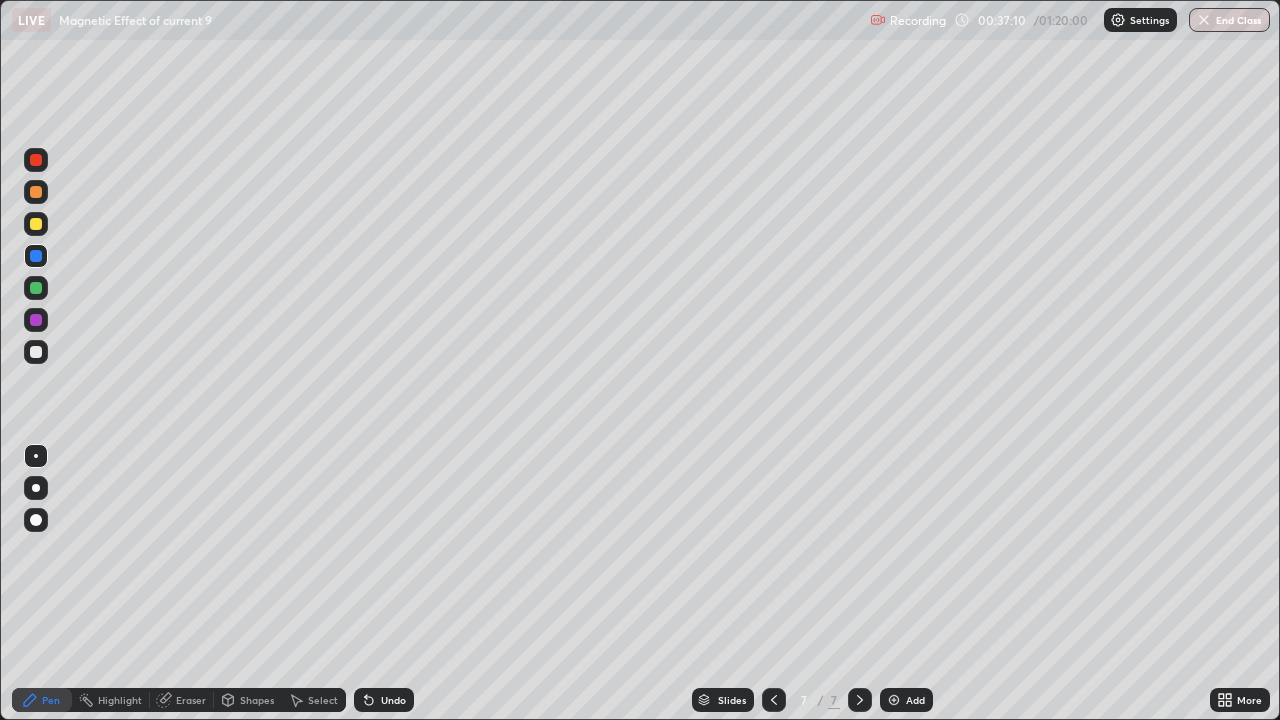 click at bounding box center (36, 192) 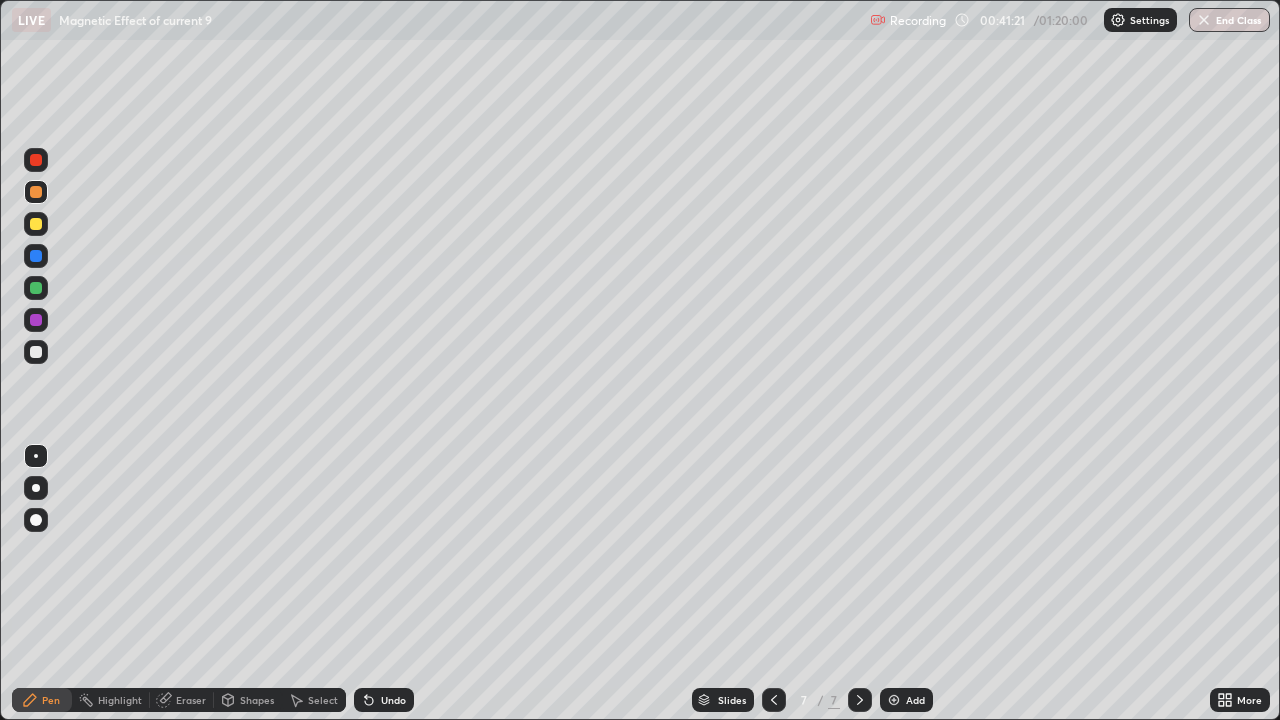 click on "Add" at bounding box center (906, 700) 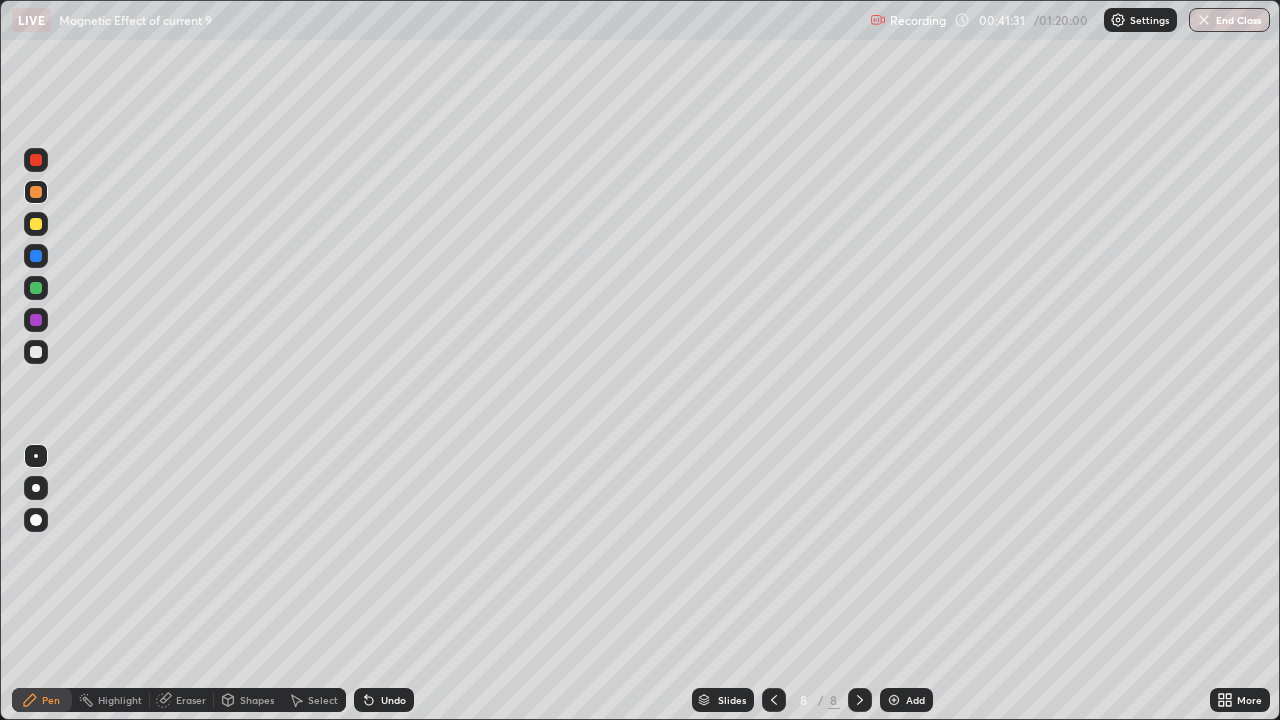 click at bounding box center (36, 256) 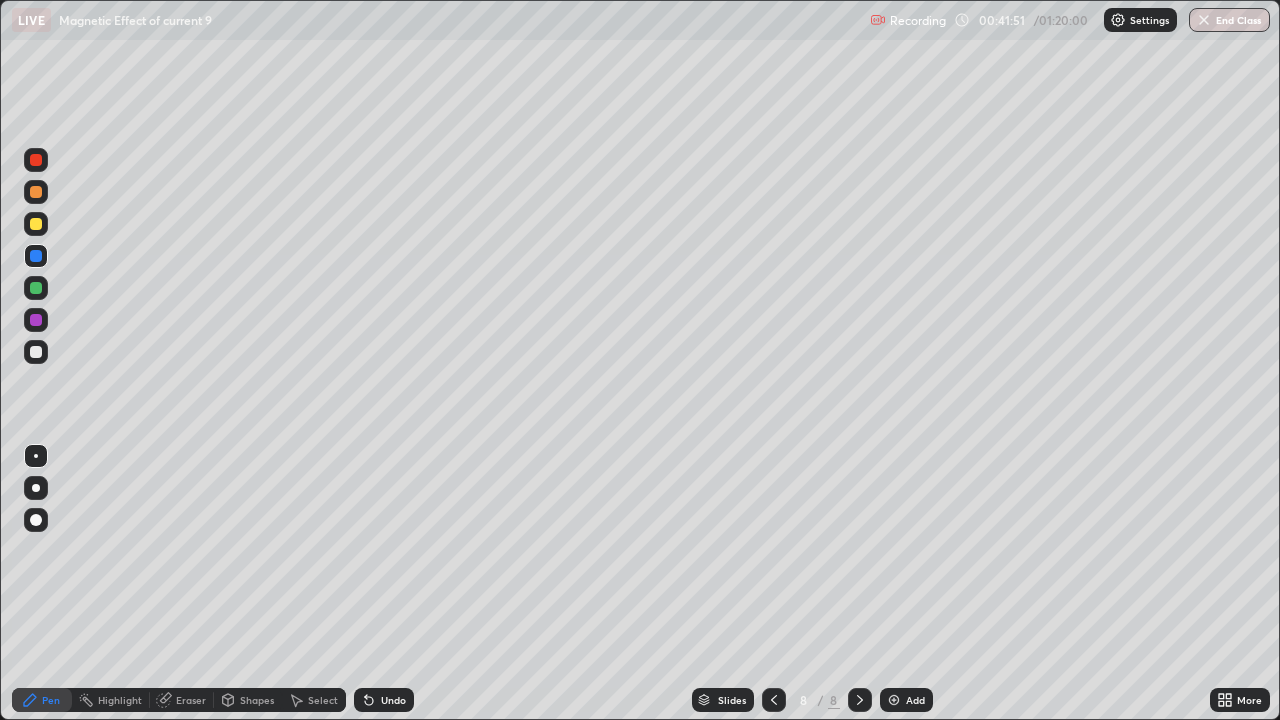 click at bounding box center (36, 320) 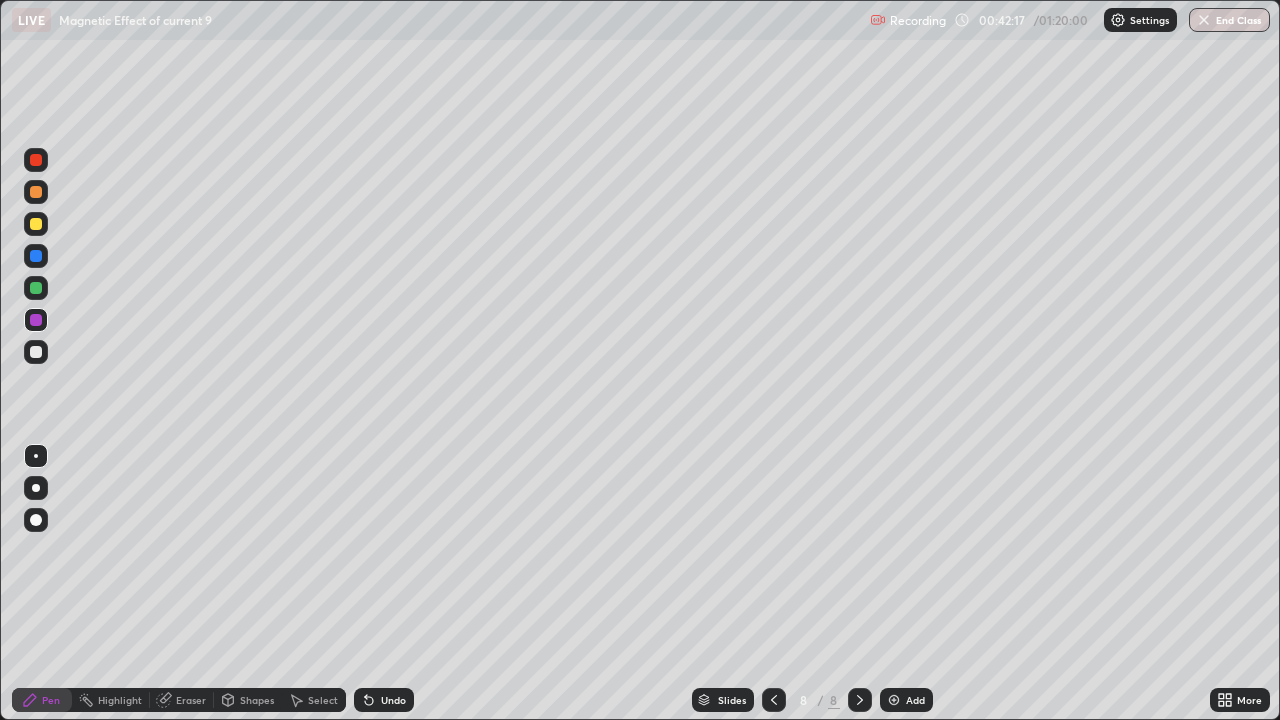 click at bounding box center (36, 192) 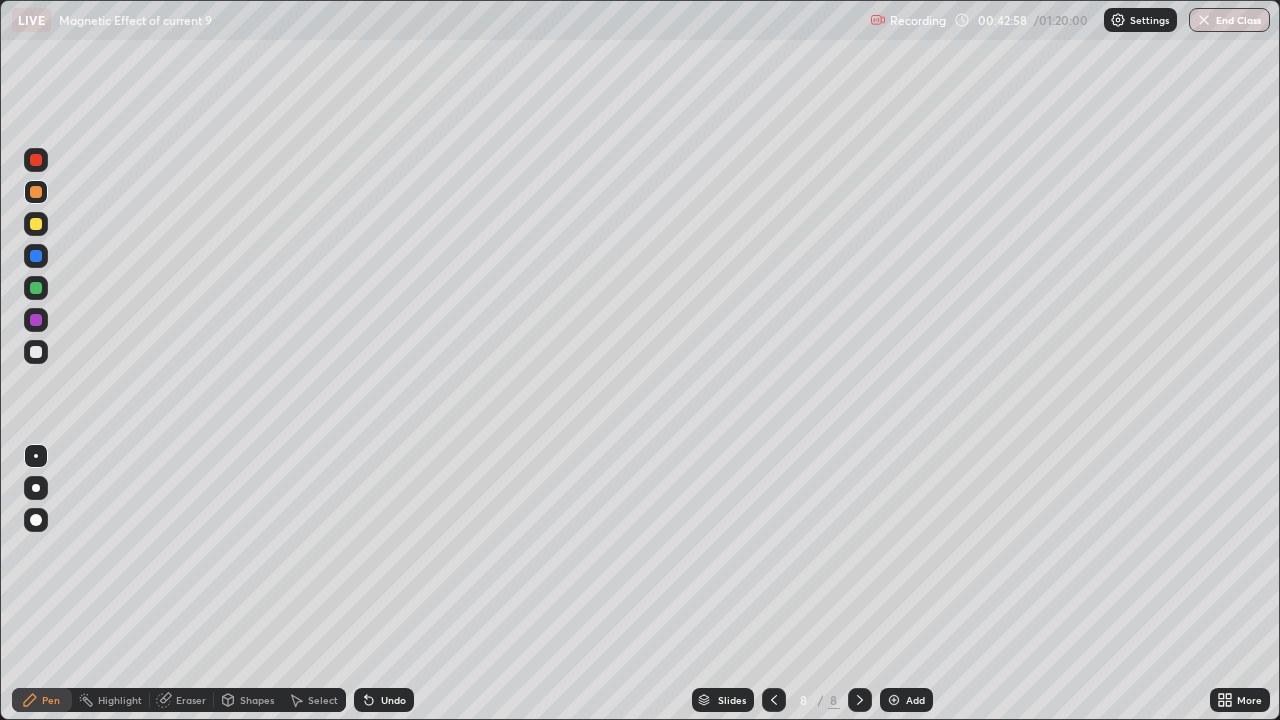 click at bounding box center [36, 224] 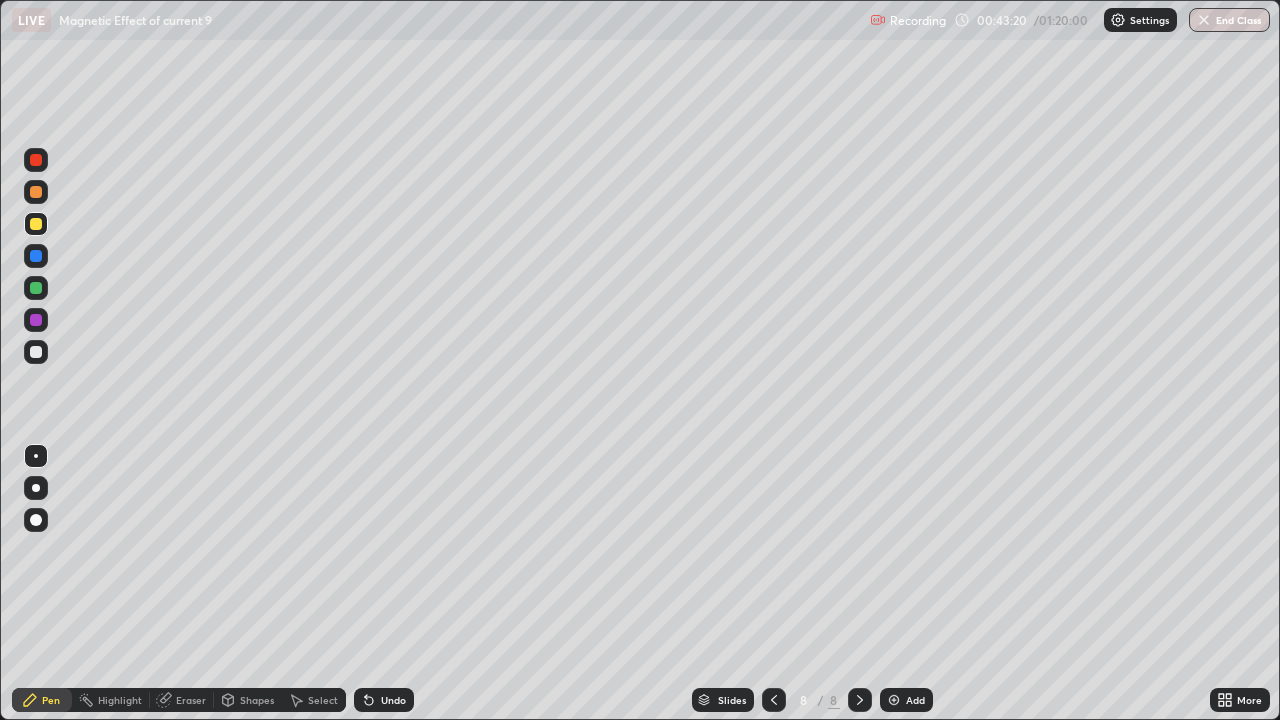 click at bounding box center [36, 160] 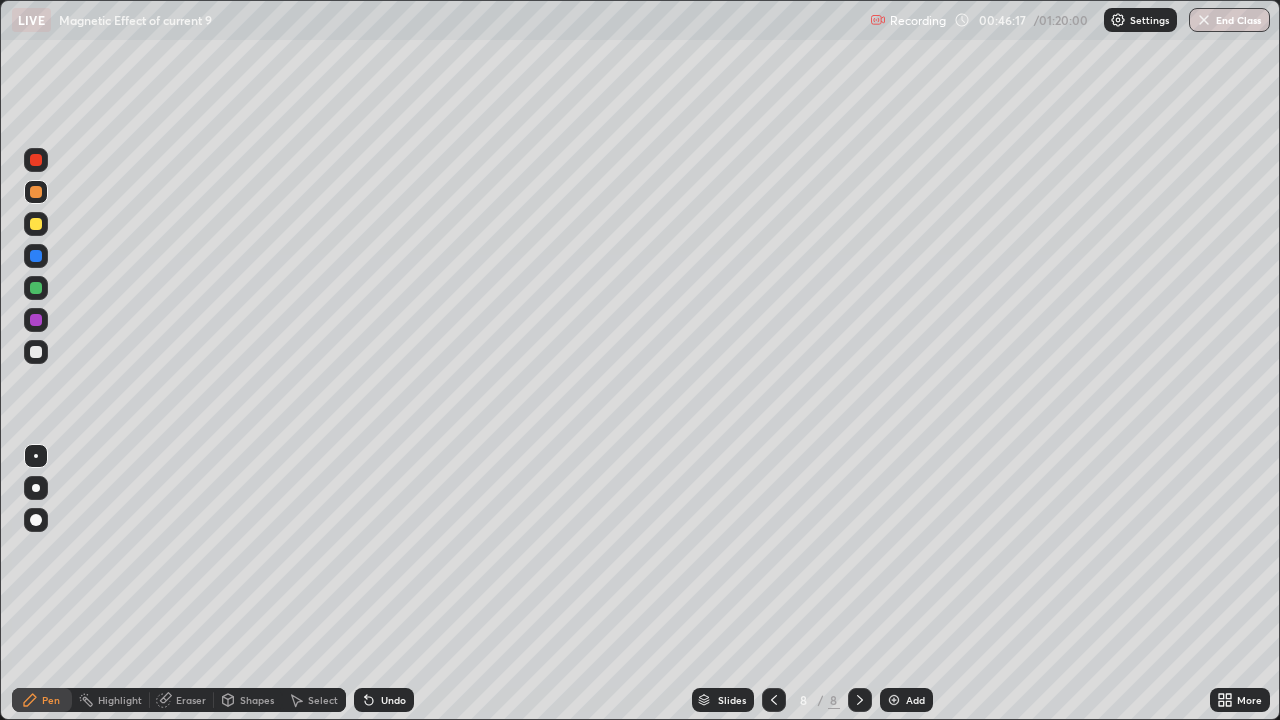 click at bounding box center [894, 700] 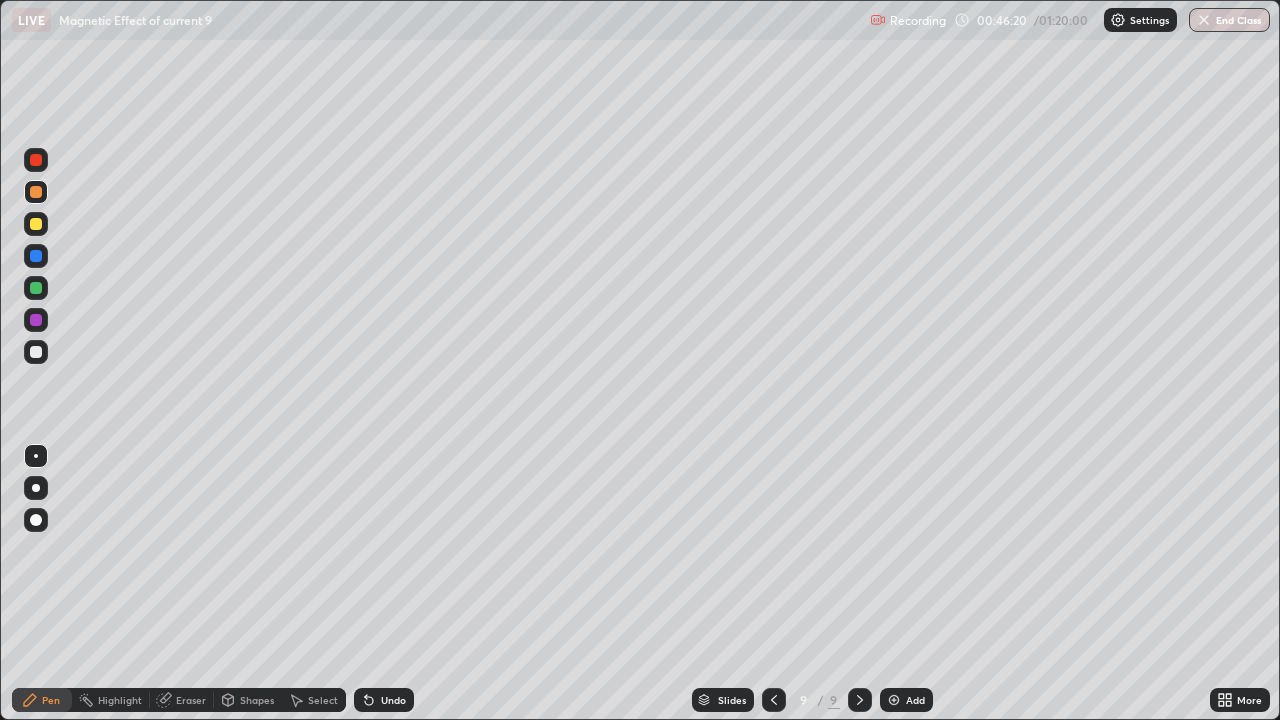 click at bounding box center (36, 192) 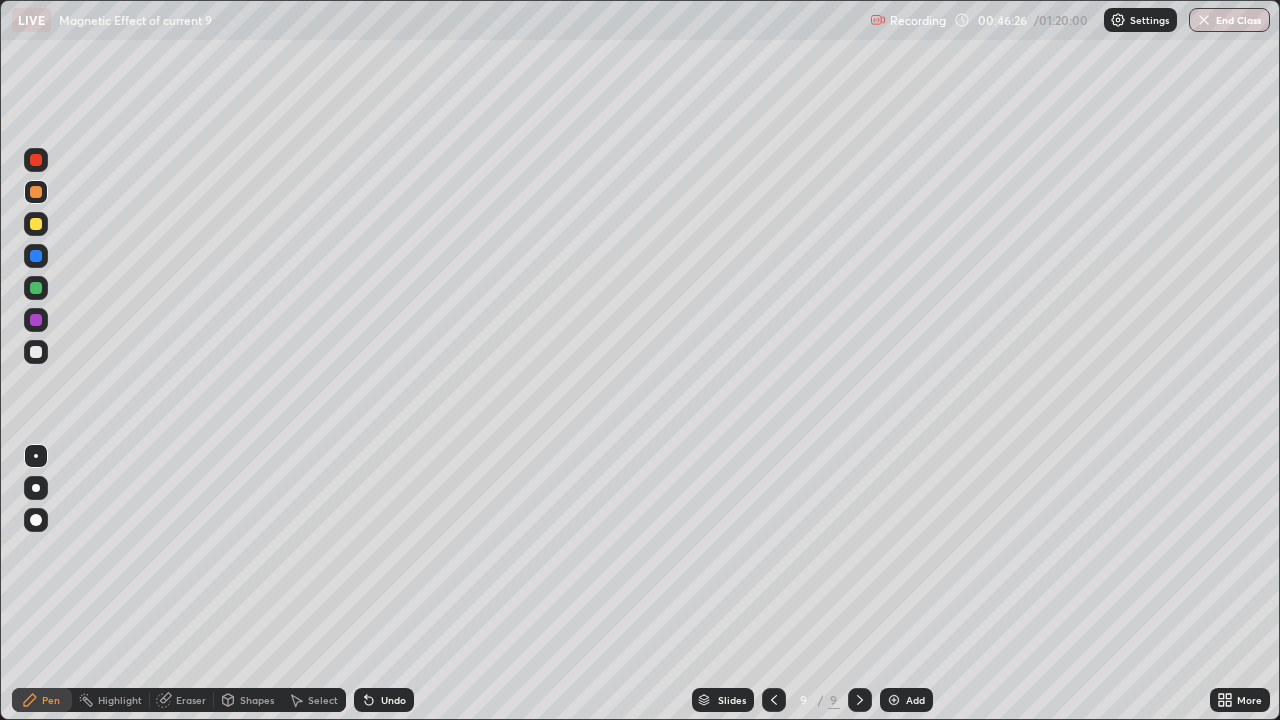 click at bounding box center [36, 256] 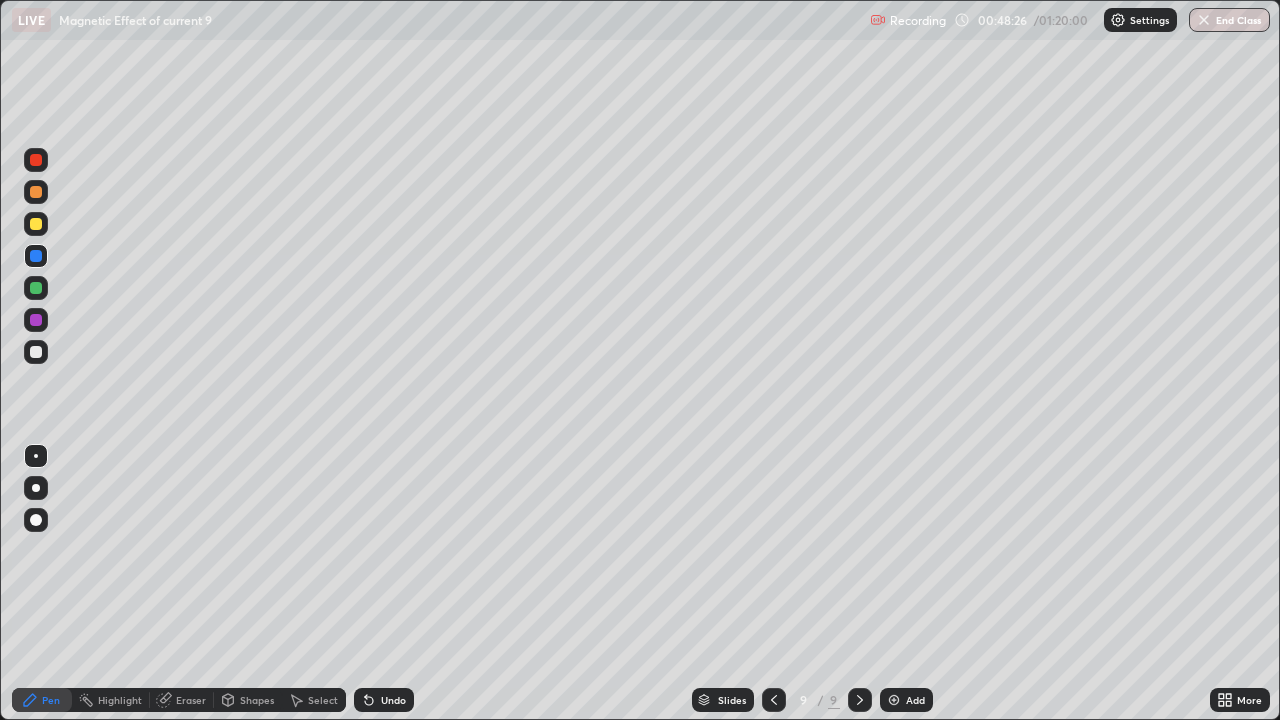 click at bounding box center (36, 288) 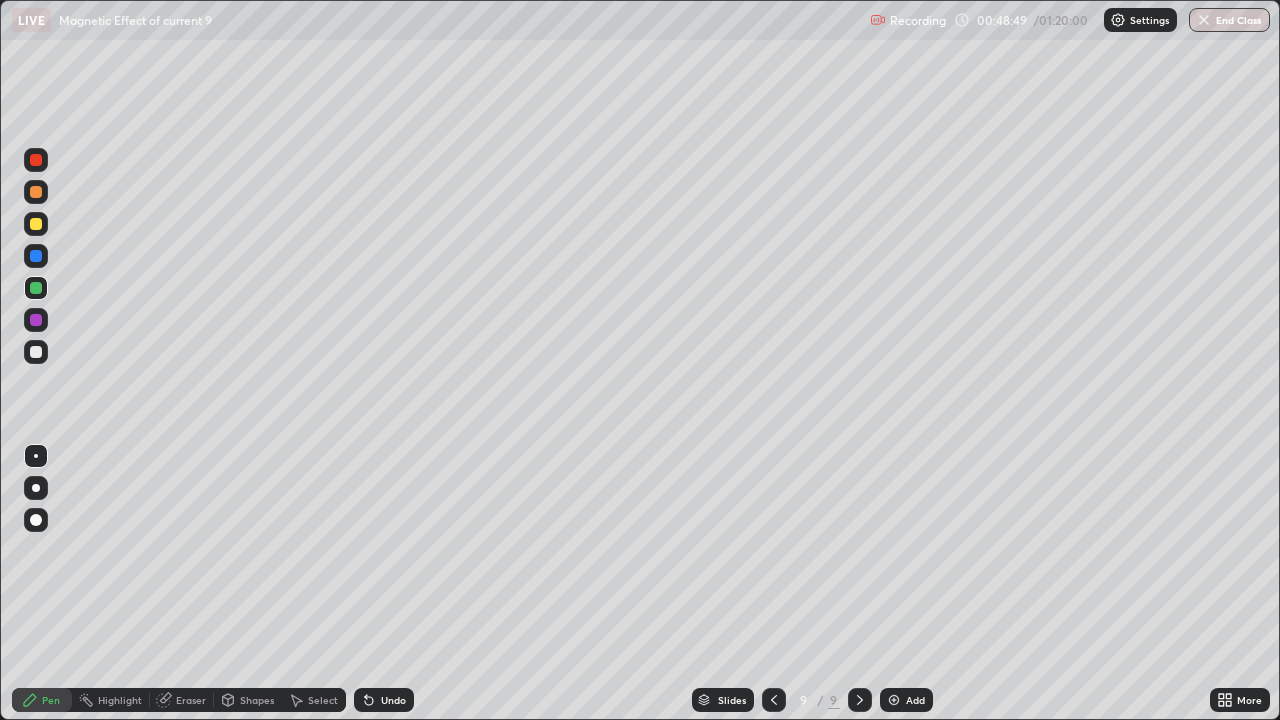 click at bounding box center (36, 160) 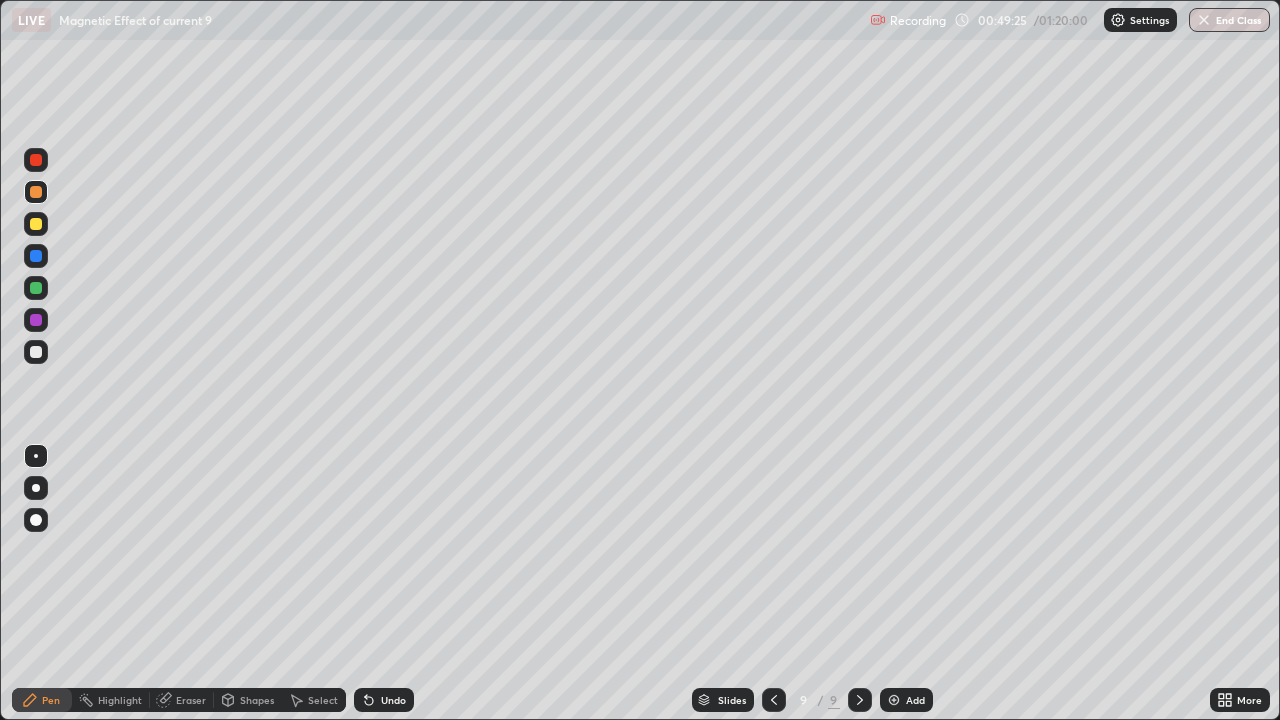 click on "Eraser" at bounding box center [120, 700] 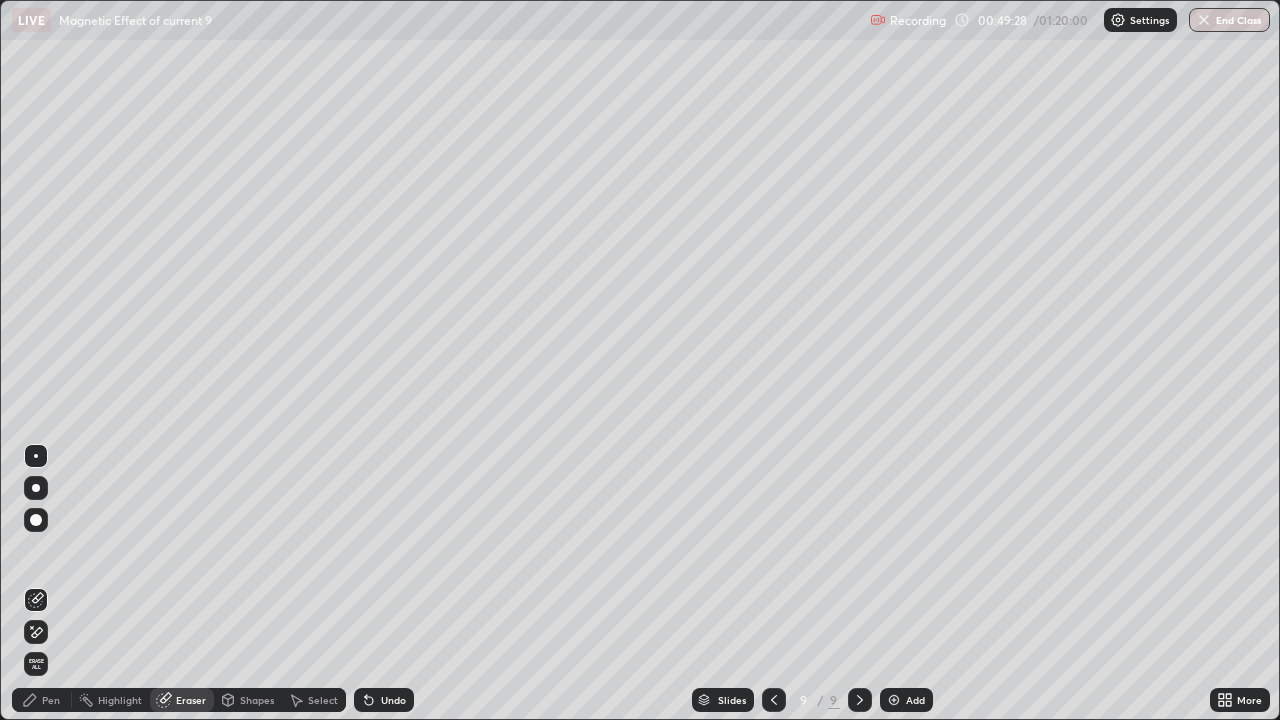 click on "Pen" at bounding box center (42, 700) 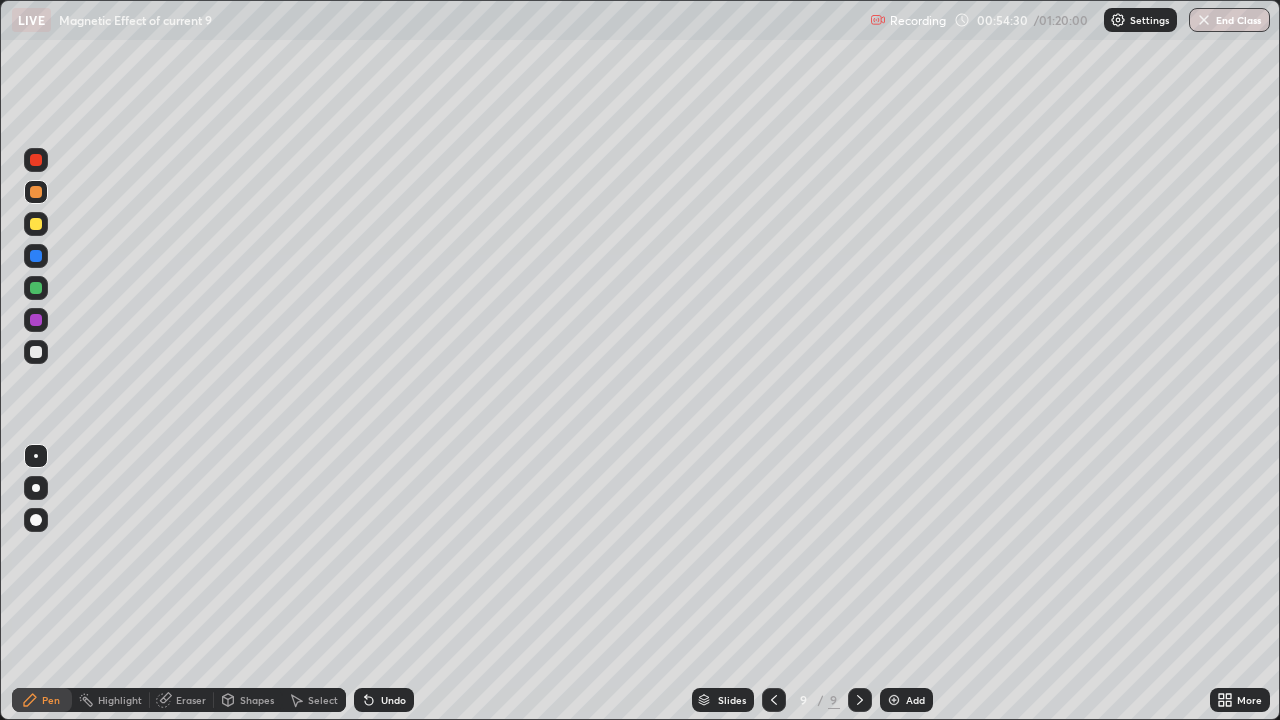 click at bounding box center (894, 700) 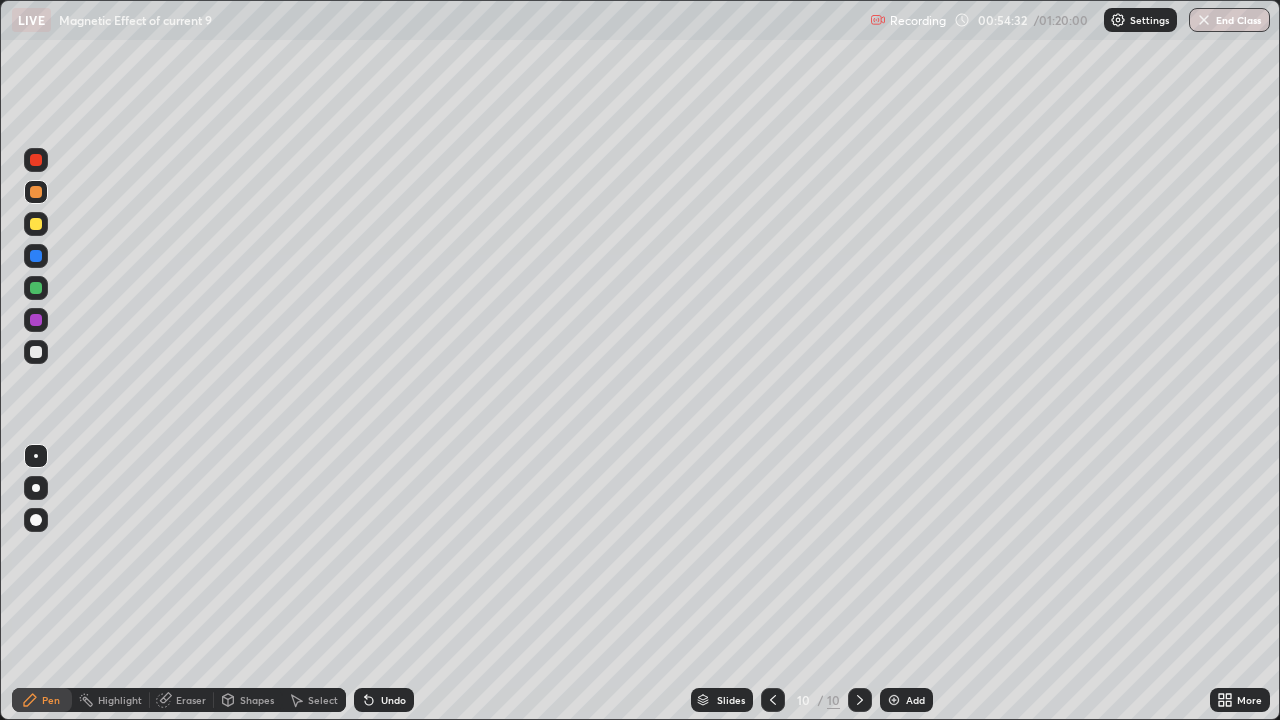 click at bounding box center (773, 700) 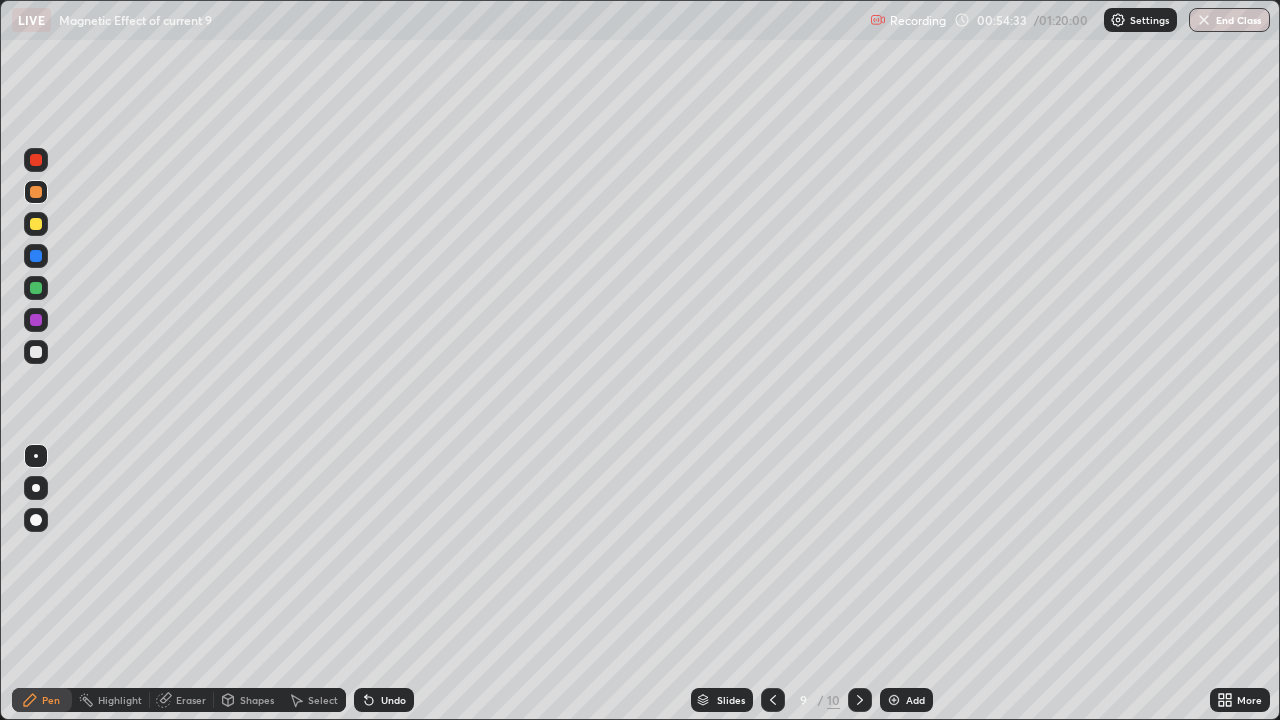 click at bounding box center (773, 700) 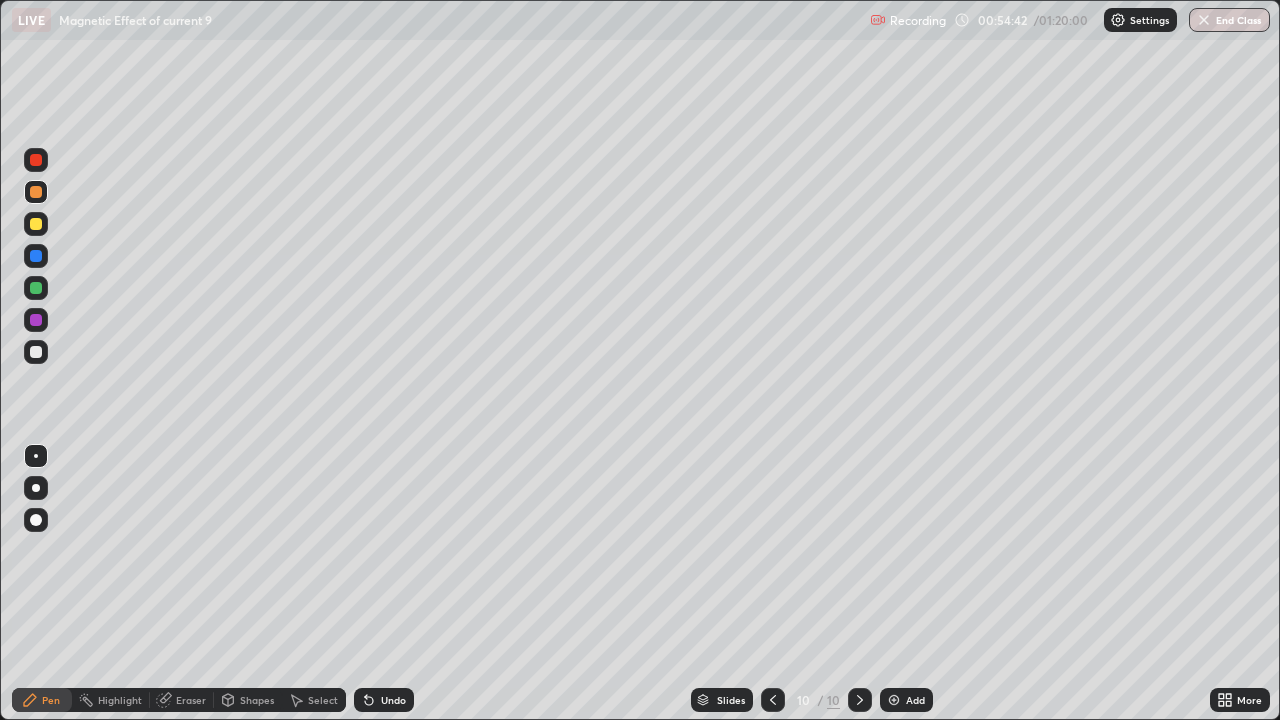 click at bounding box center (36, 160) 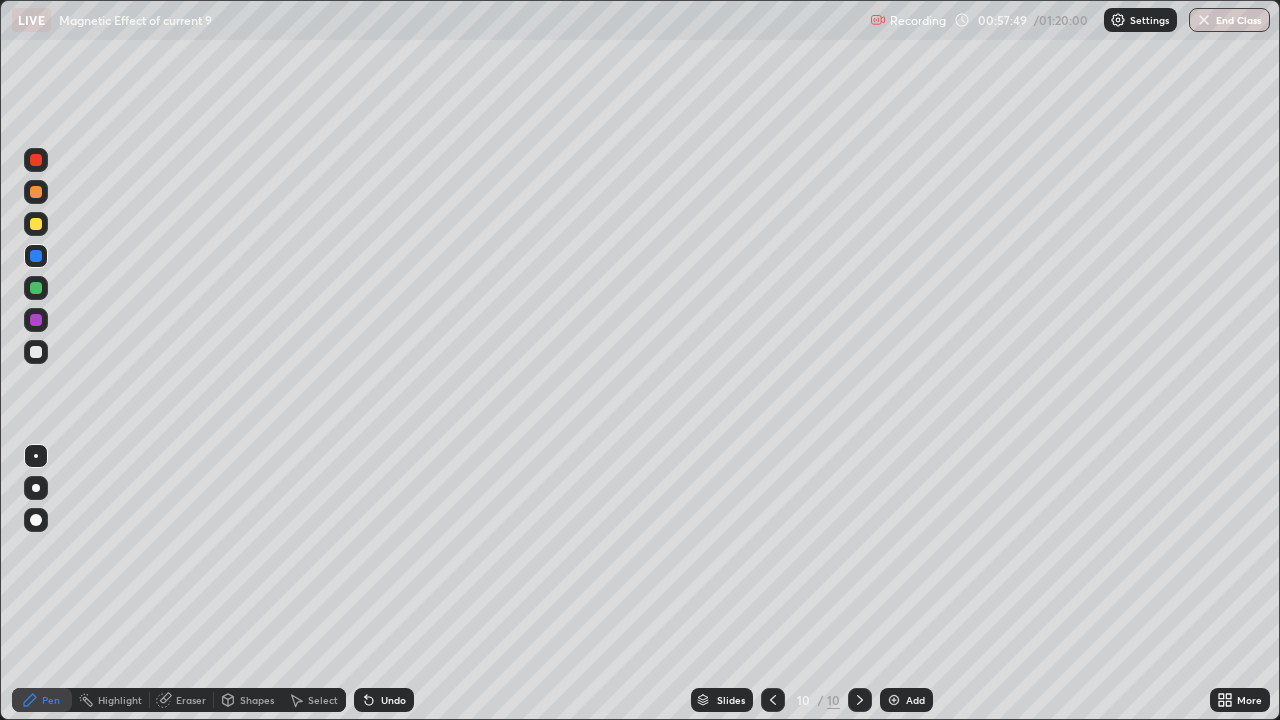 click at bounding box center (894, 700) 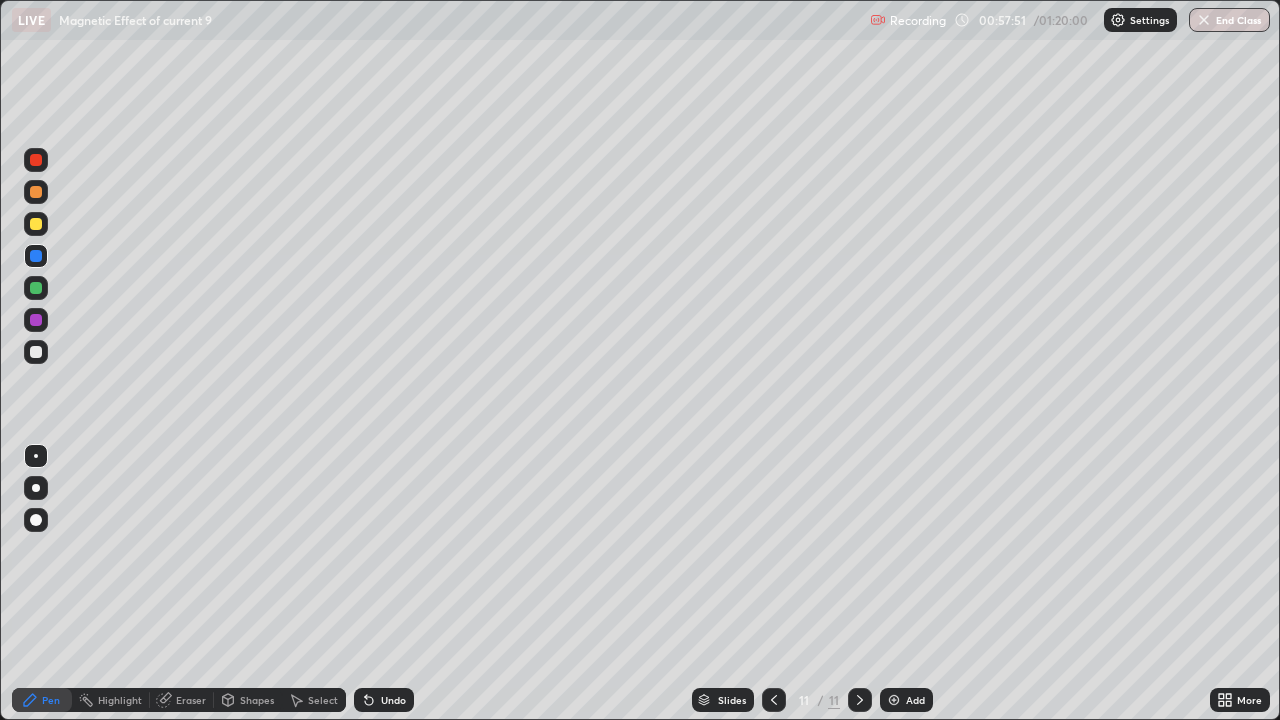 click at bounding box center (36, 192) 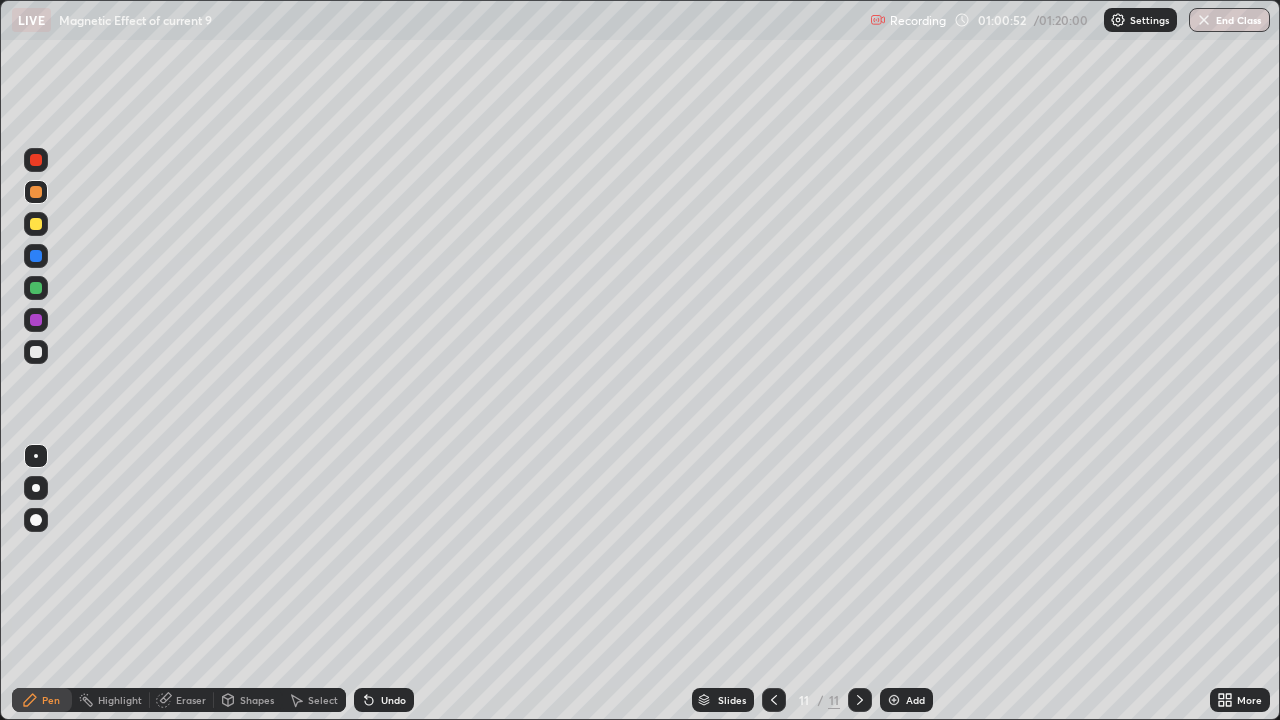 click at bounding box center [894, 700] 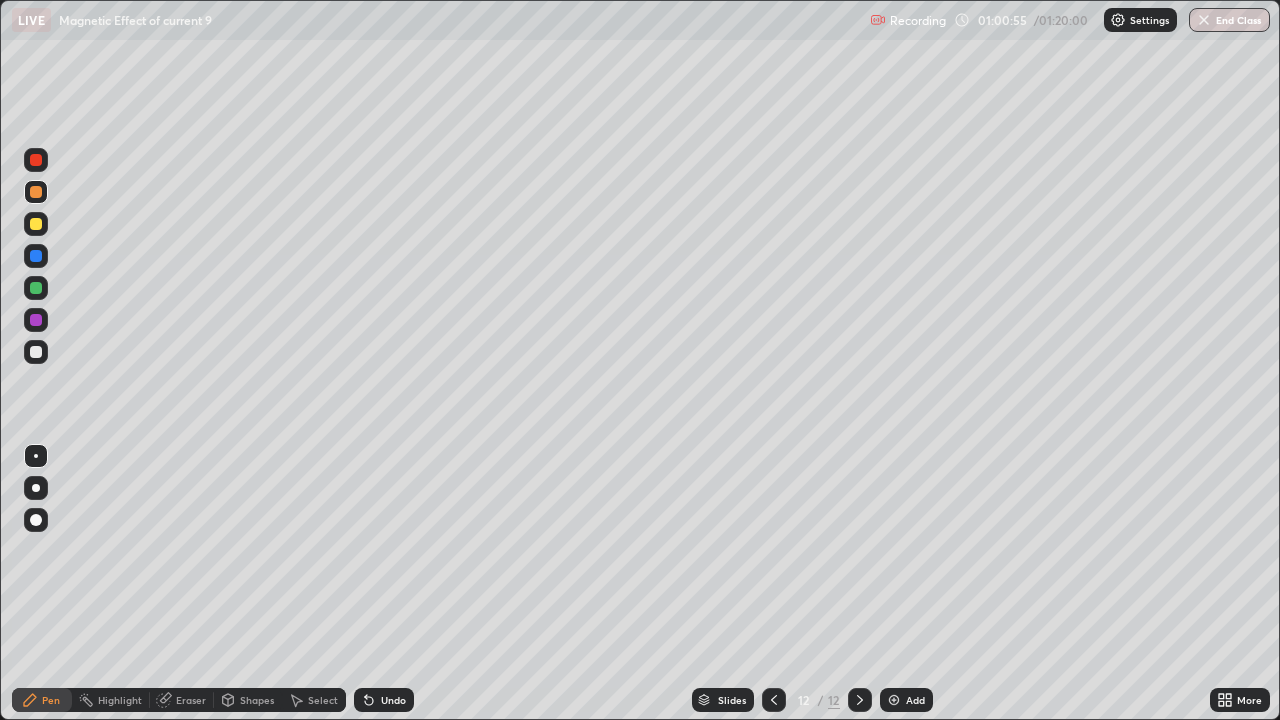 click at bounding box center [36, 256] 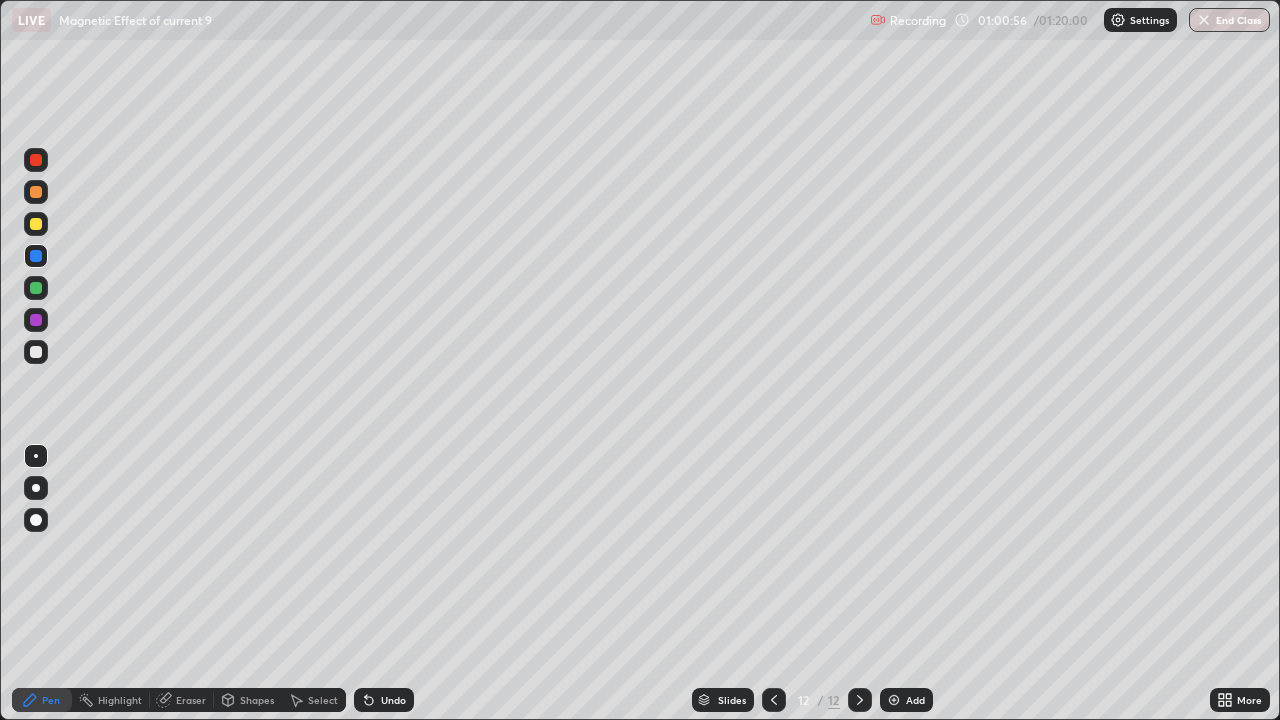 click at bounding box center [36, 192] 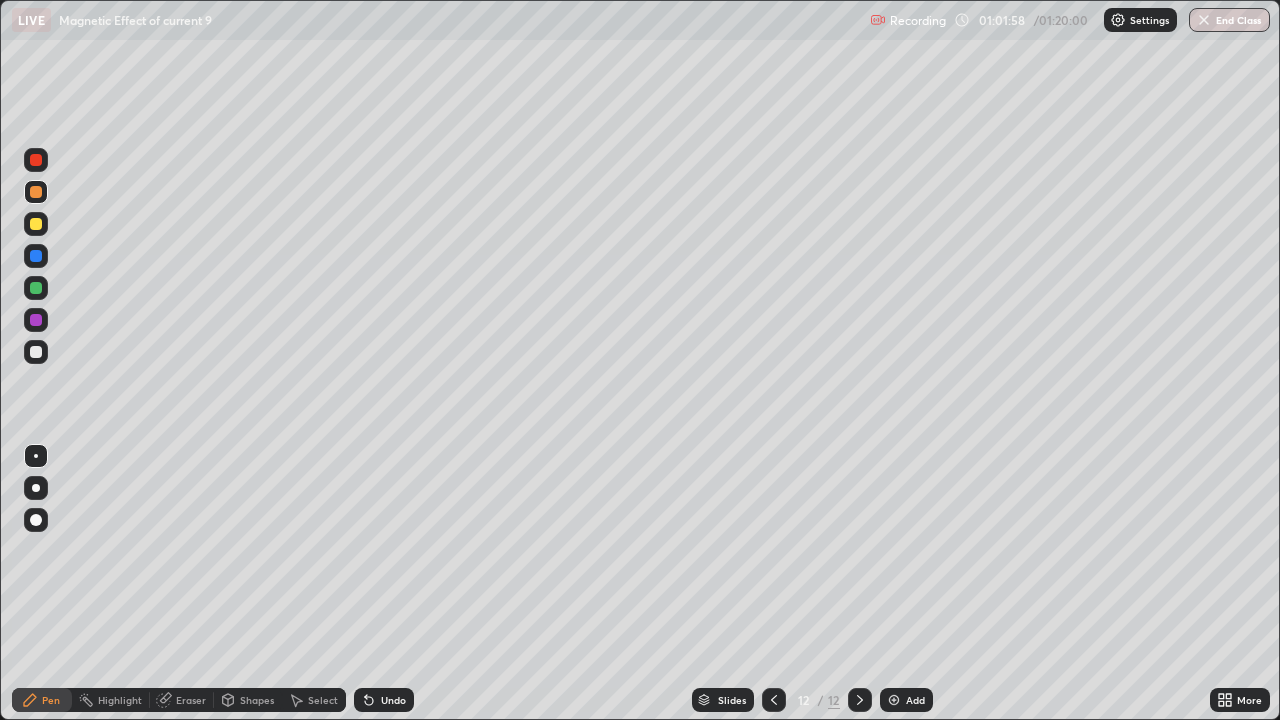 click at bounding box center (36, 160) 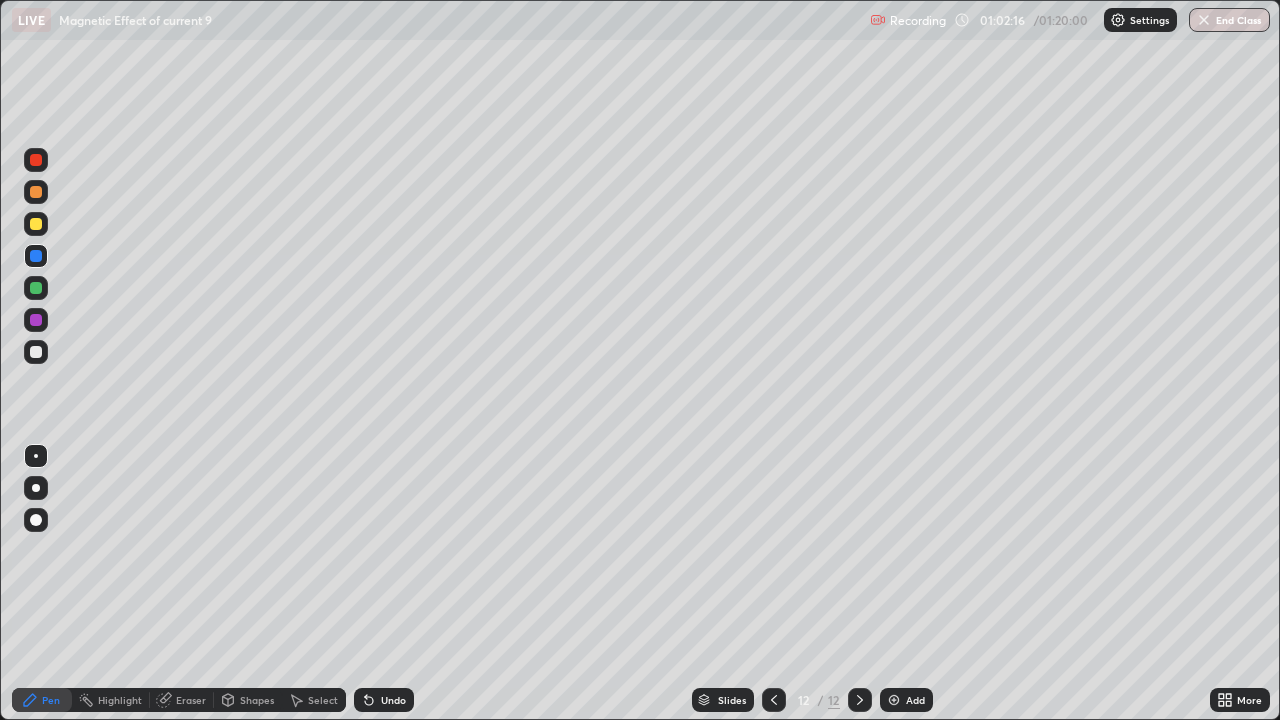 click at bounding box center (36, 192) 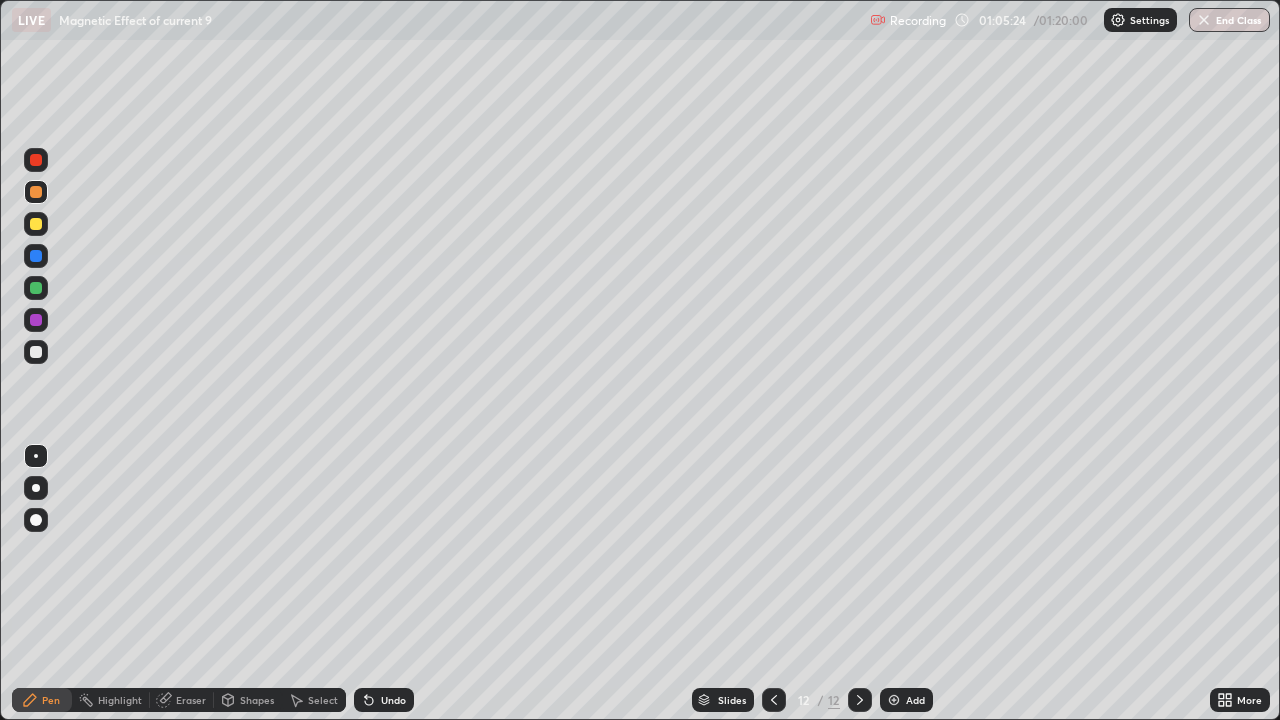 click on "Eraser" at bounding box center (120, 700) 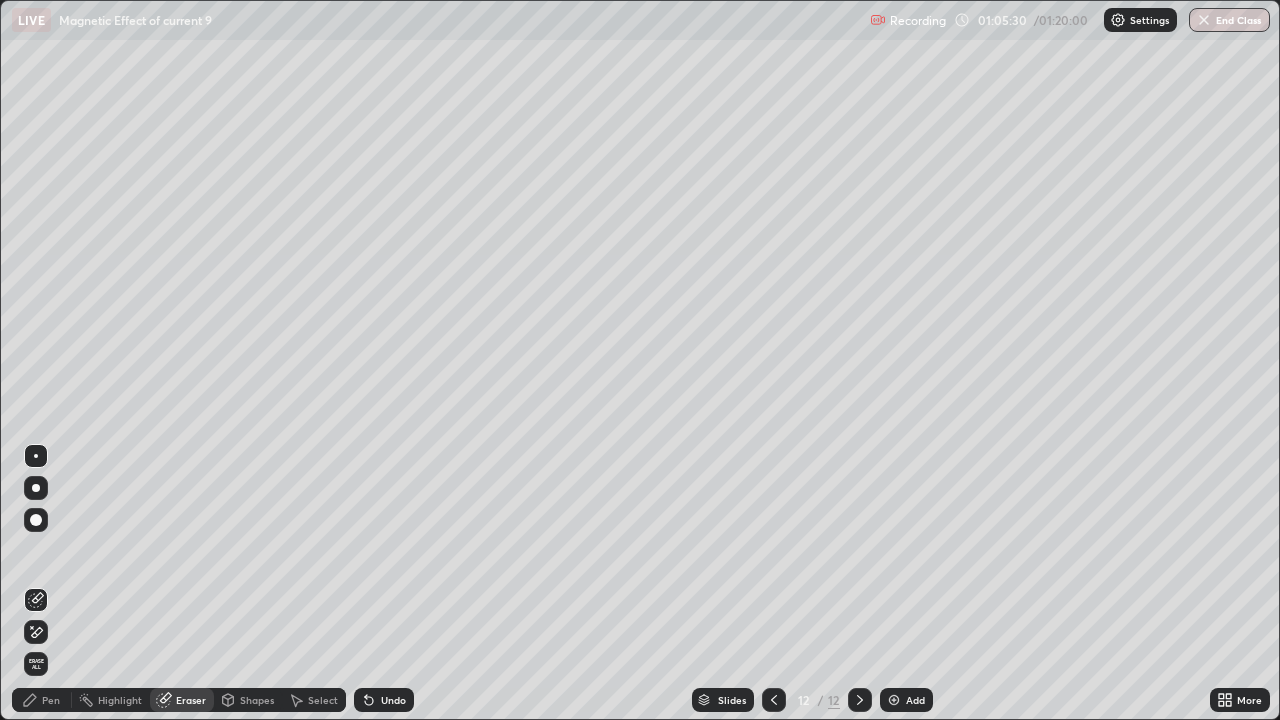 click on "Pen" at bounding box center [42, 700] 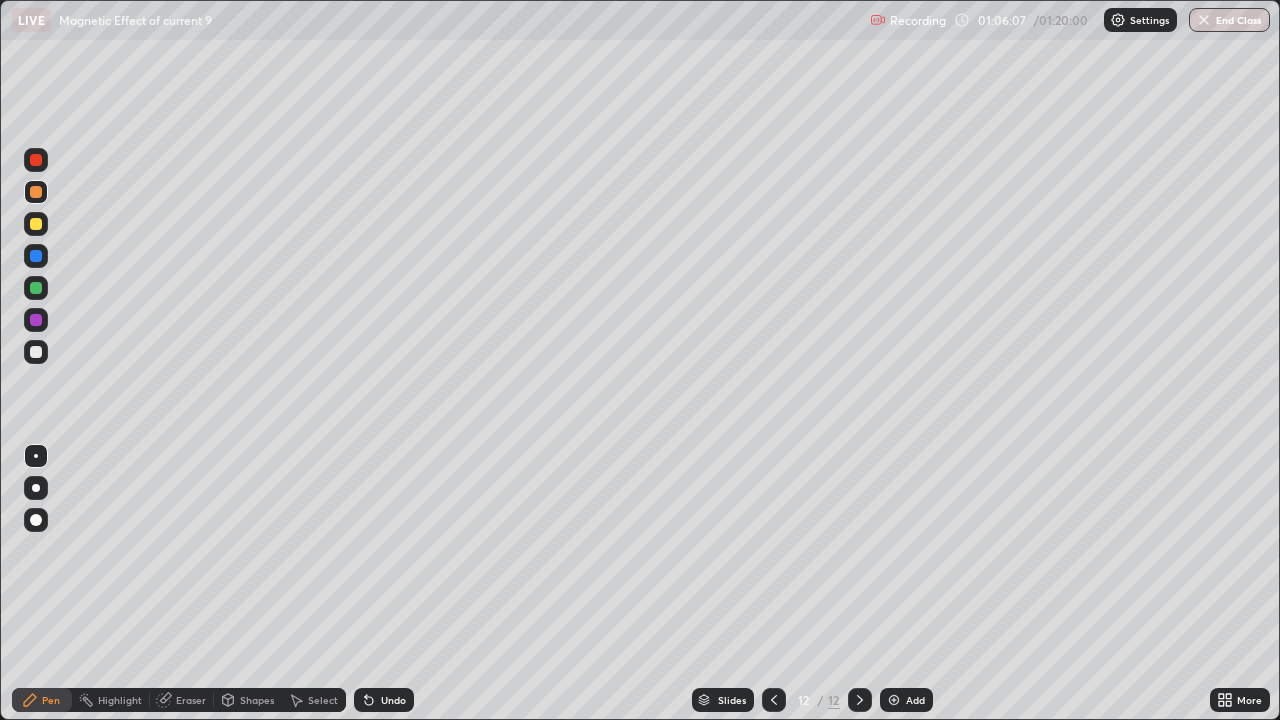 click at bounding box center [36, 288] 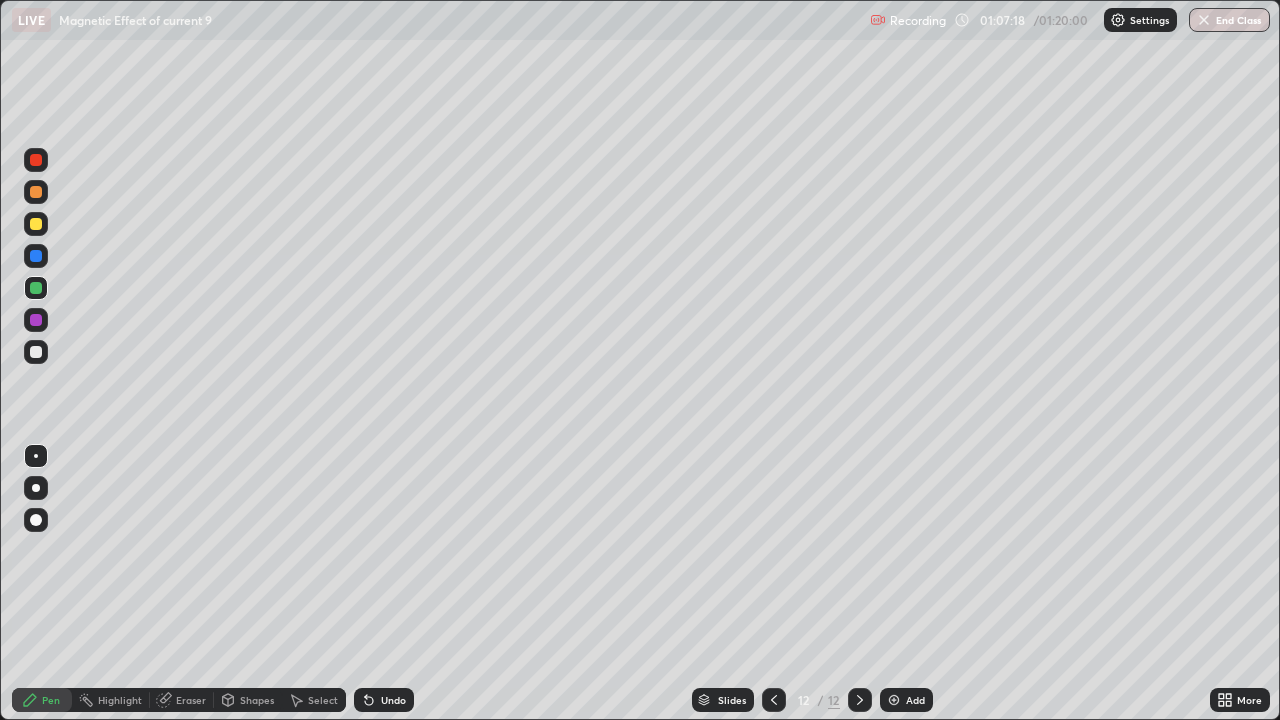 click at bounding box center (36, 320) 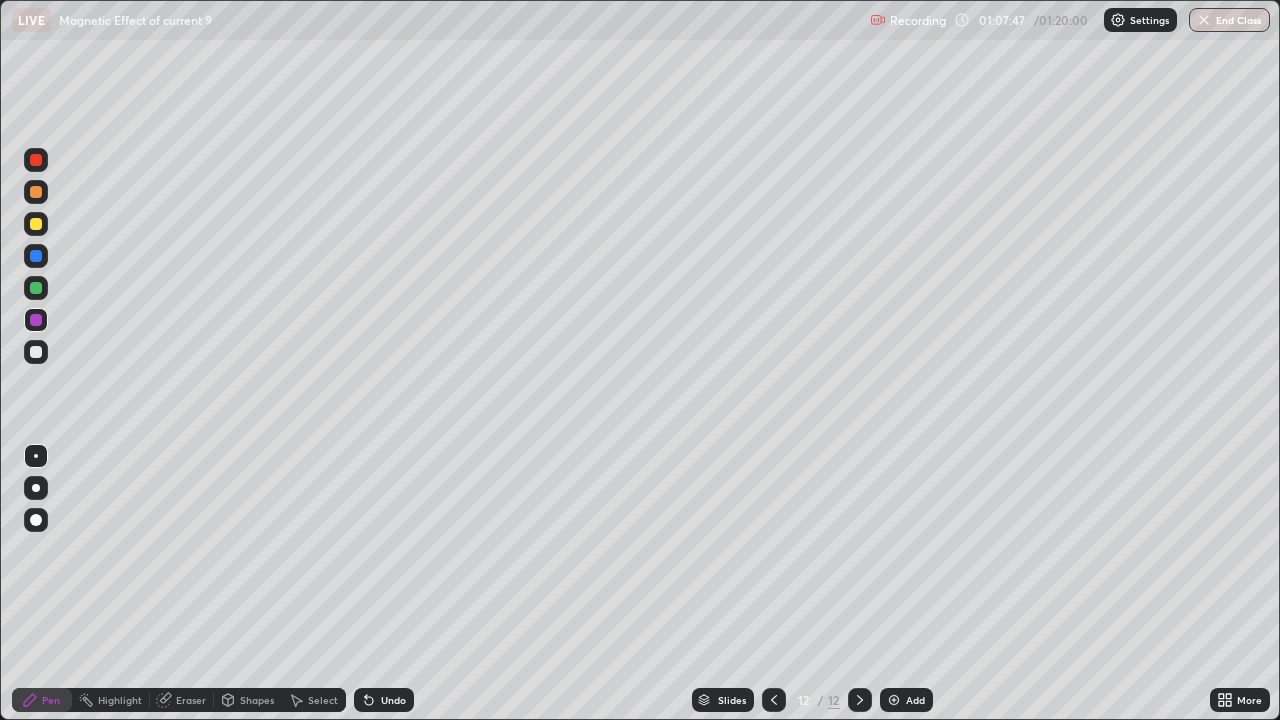 click at bounding box center [36, 192] 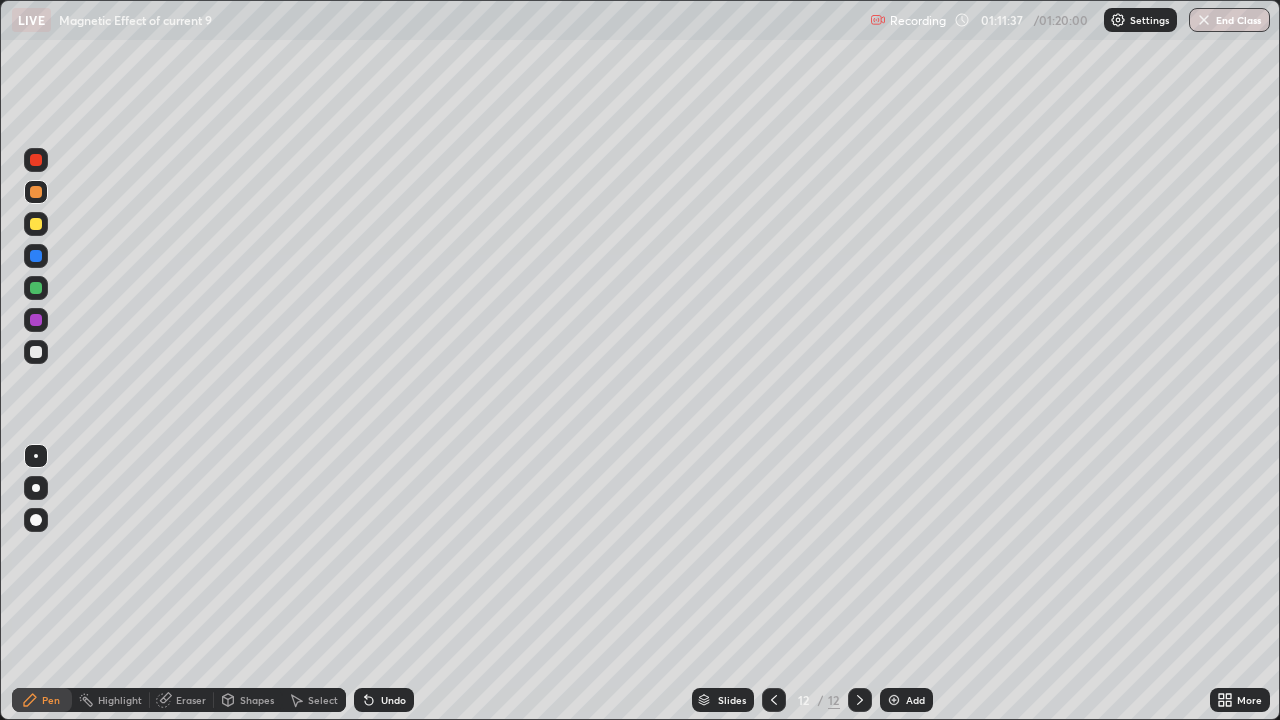click on "End Class" at bounding box center [1229, 20] 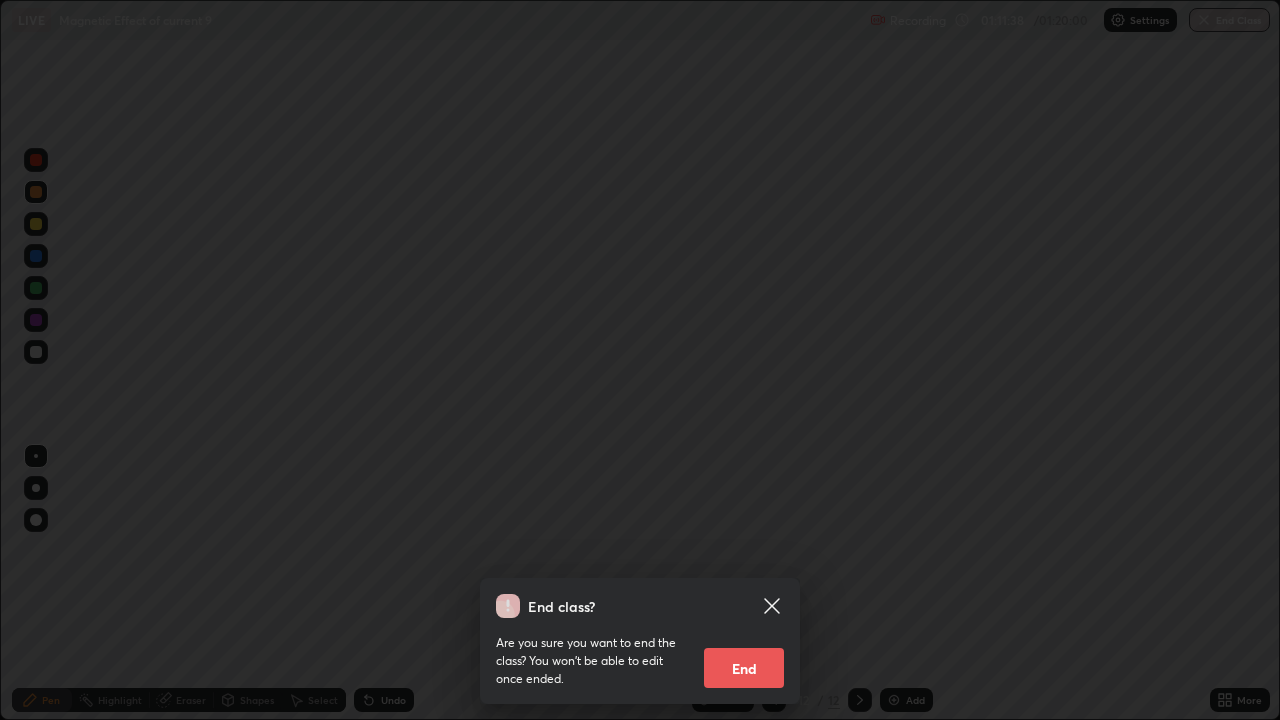click on "End" at bounding box center (744, 668) 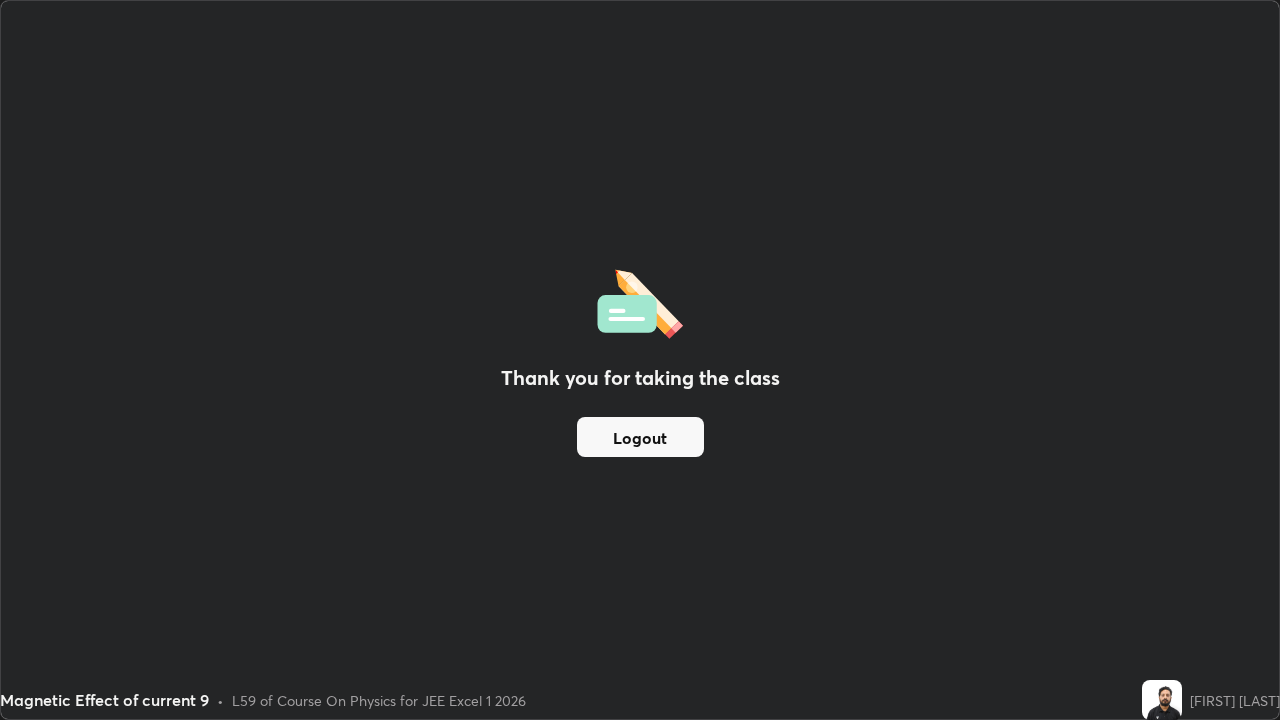 click on "Logout" at bounding box center [640, 437] 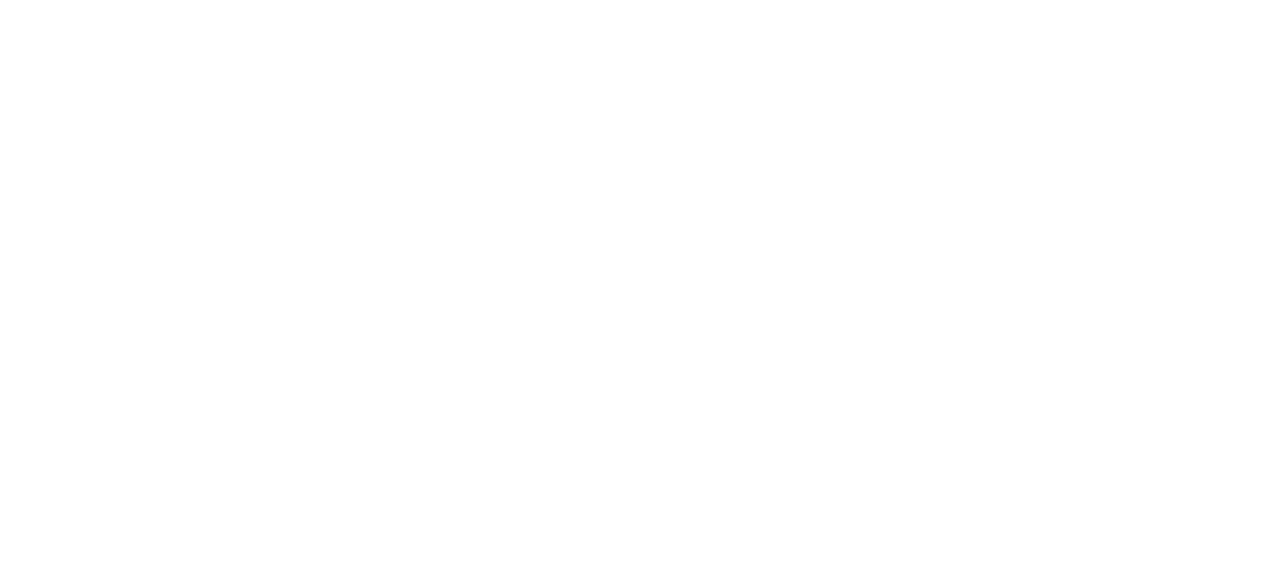 scroll, scrollTop: 0, scrollLeft: 0, axis: both 